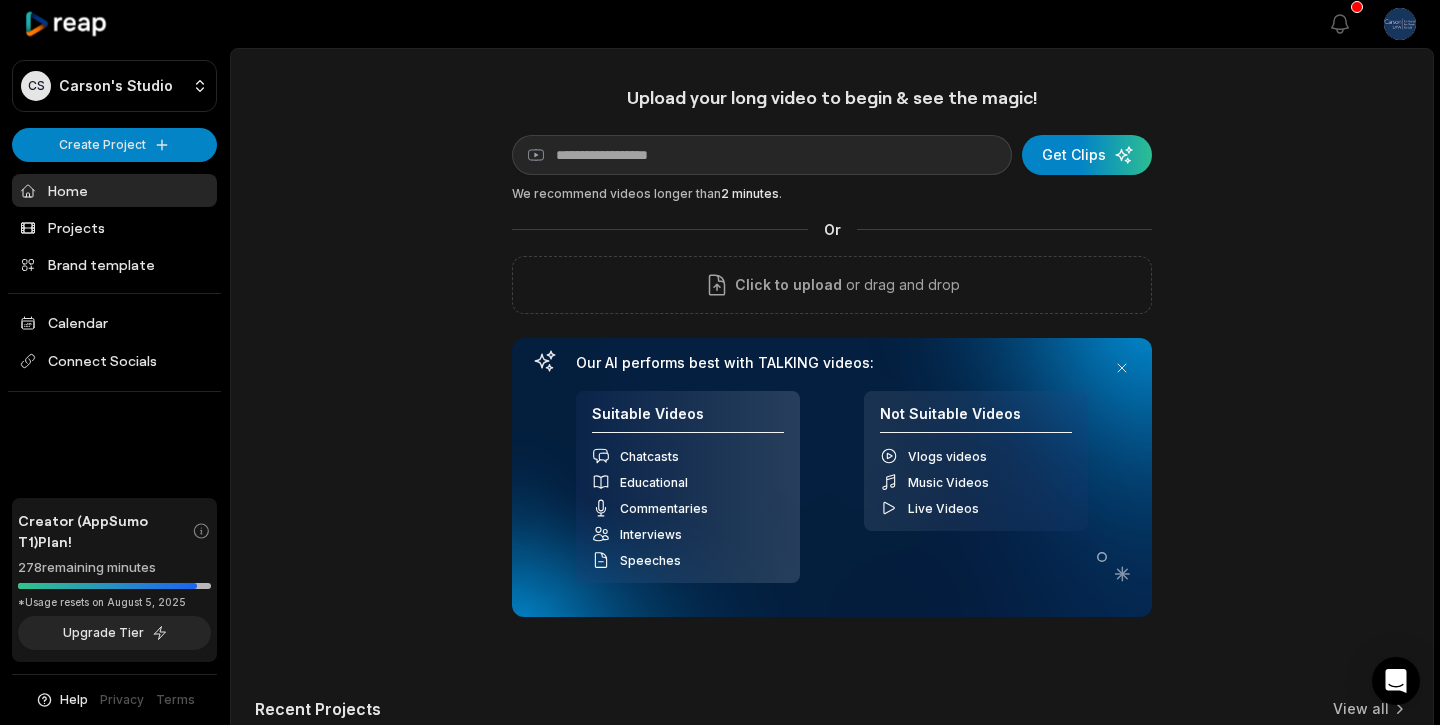 scroll, scrollTop: 0, scrollLeft: 0, axis: both 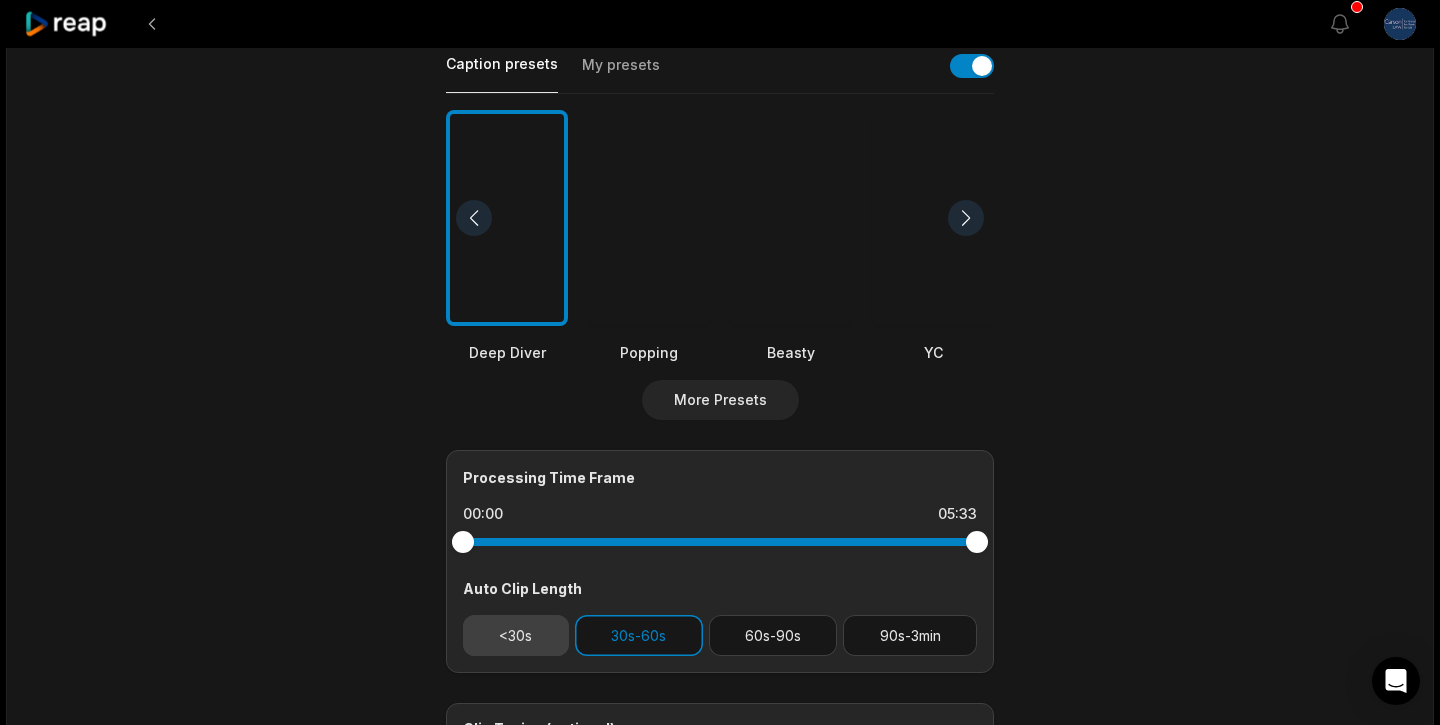 click on "<30s" at bounding box center [516, 635] 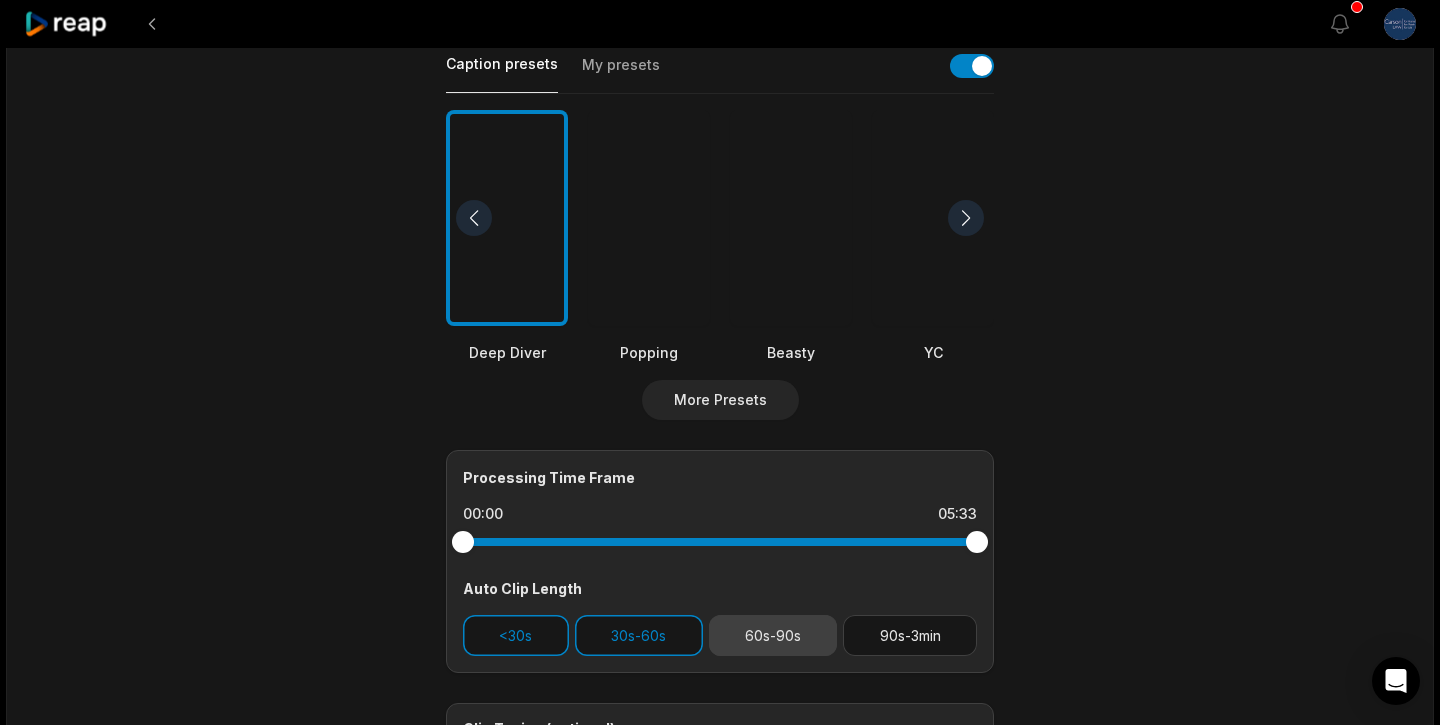 click on "60s-90s" at bounding box center [773, 635] 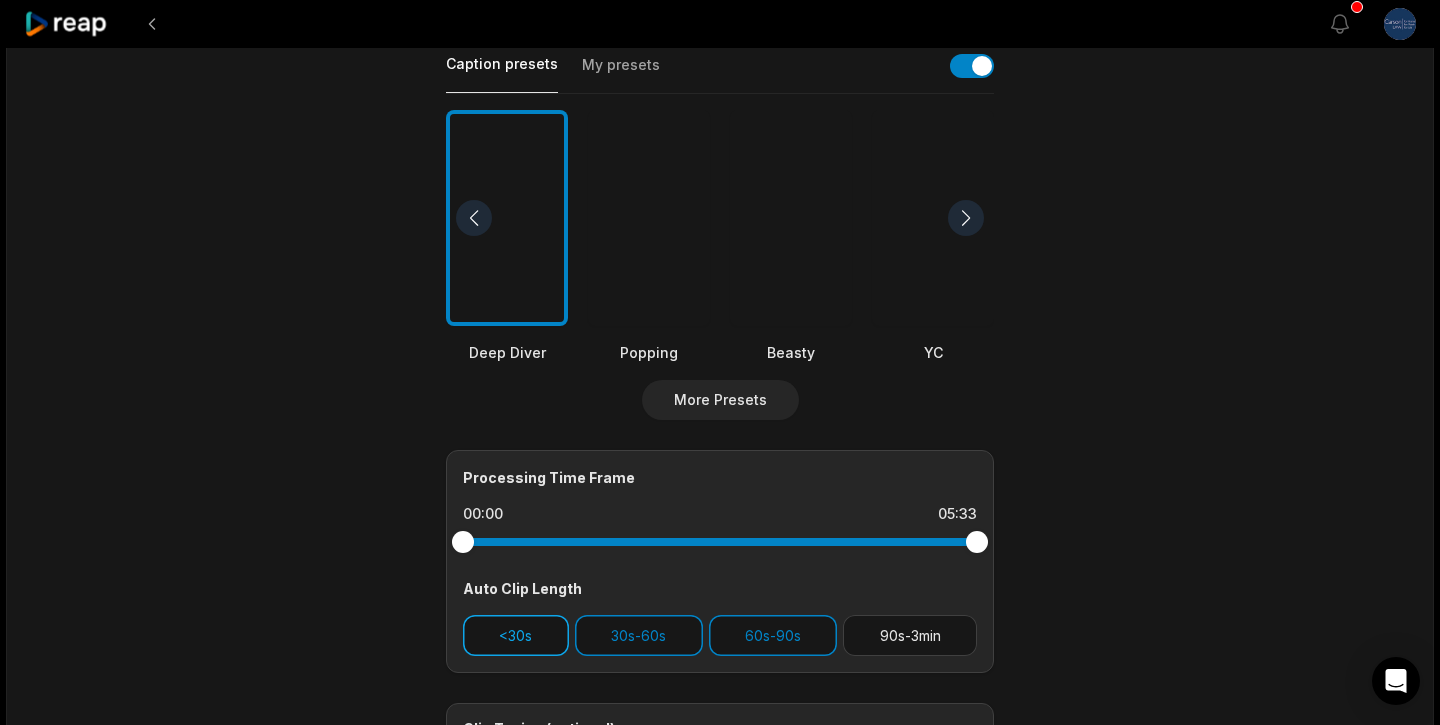 click on "<30s" at bounding box center [516, 635] 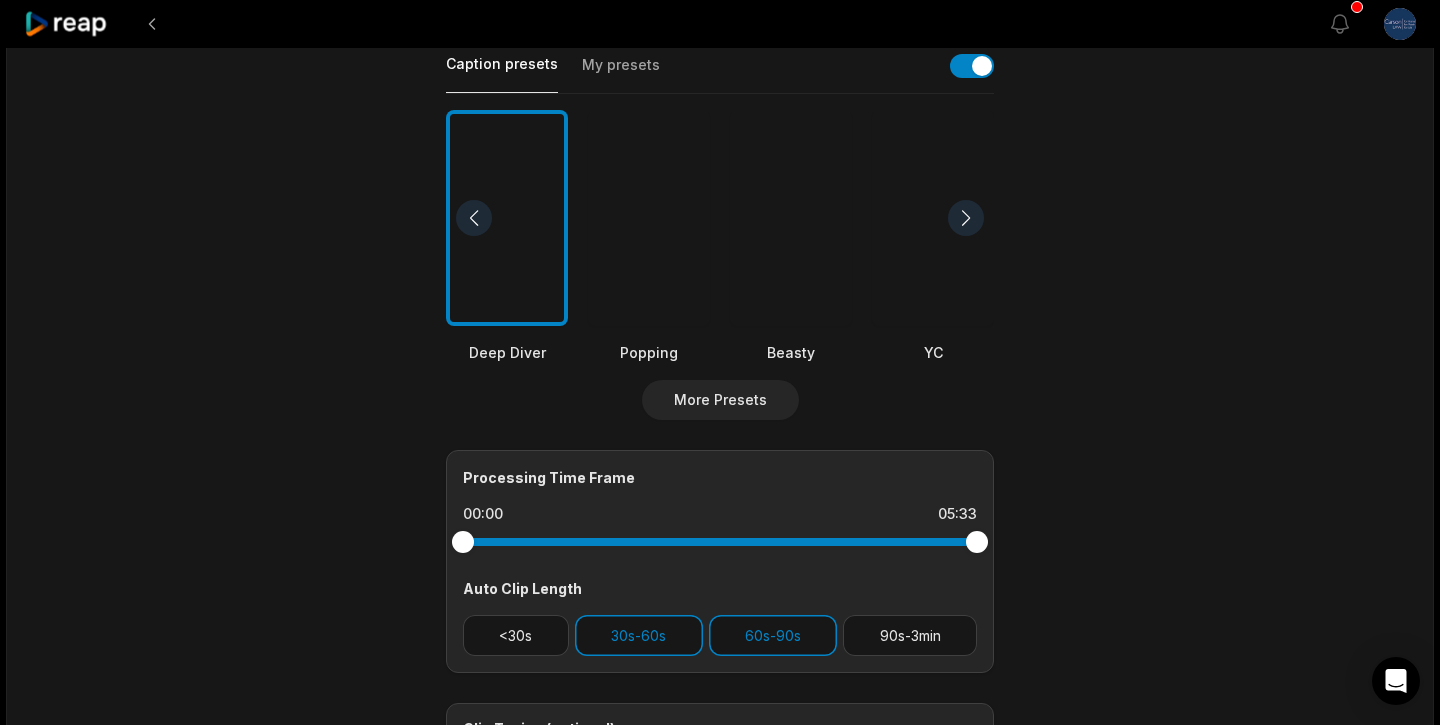 click on "<30s 30s-60s 60s-90s 90s-3min" at bounding box center [720, 635] 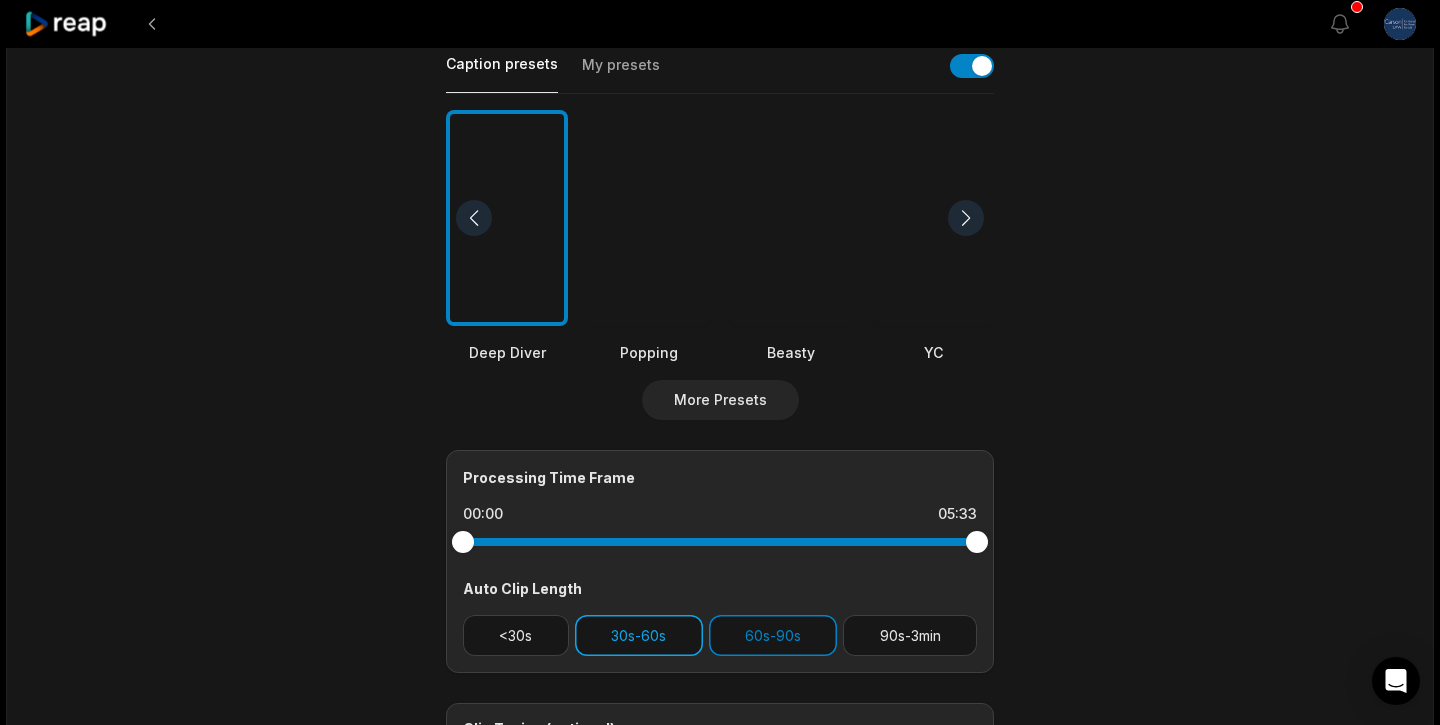 click on "30s-60s" at bounding box center (639, 635) 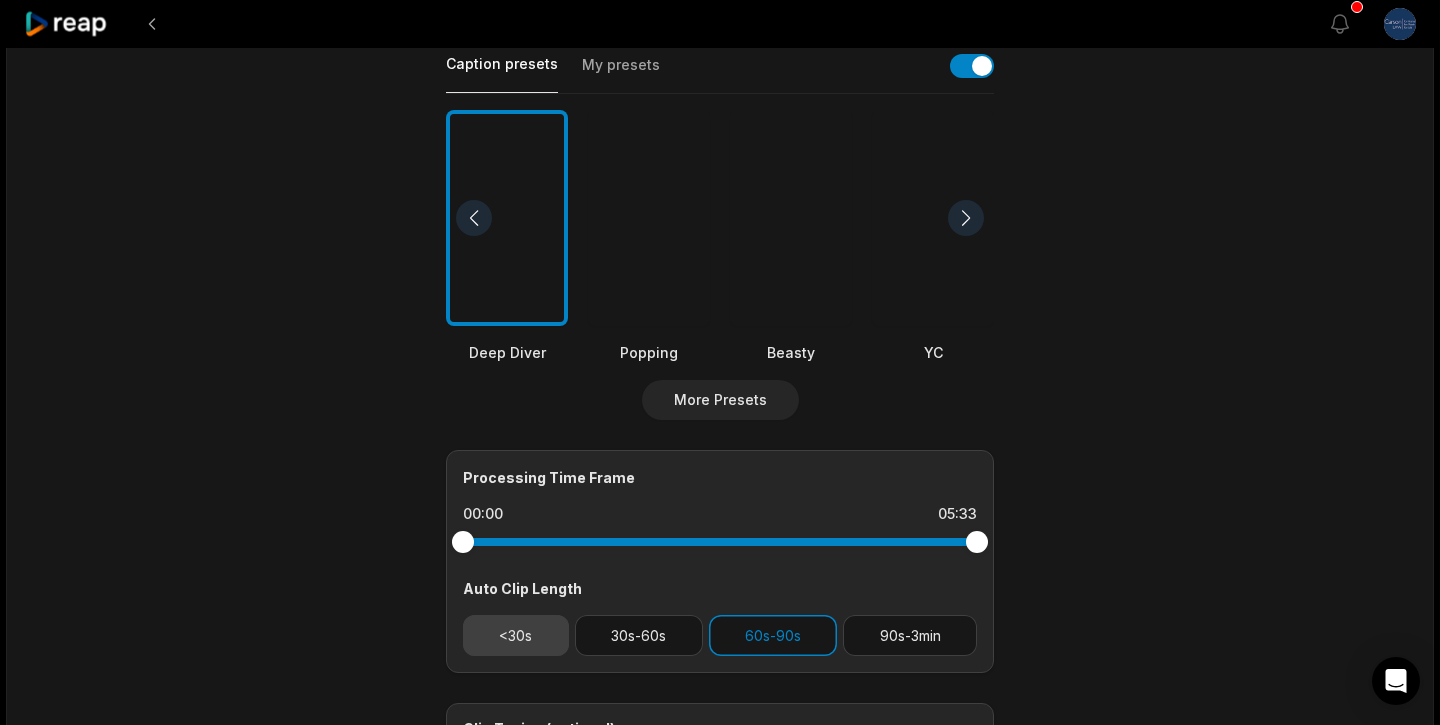 click on "<30s" at bounding box center (516, 635) 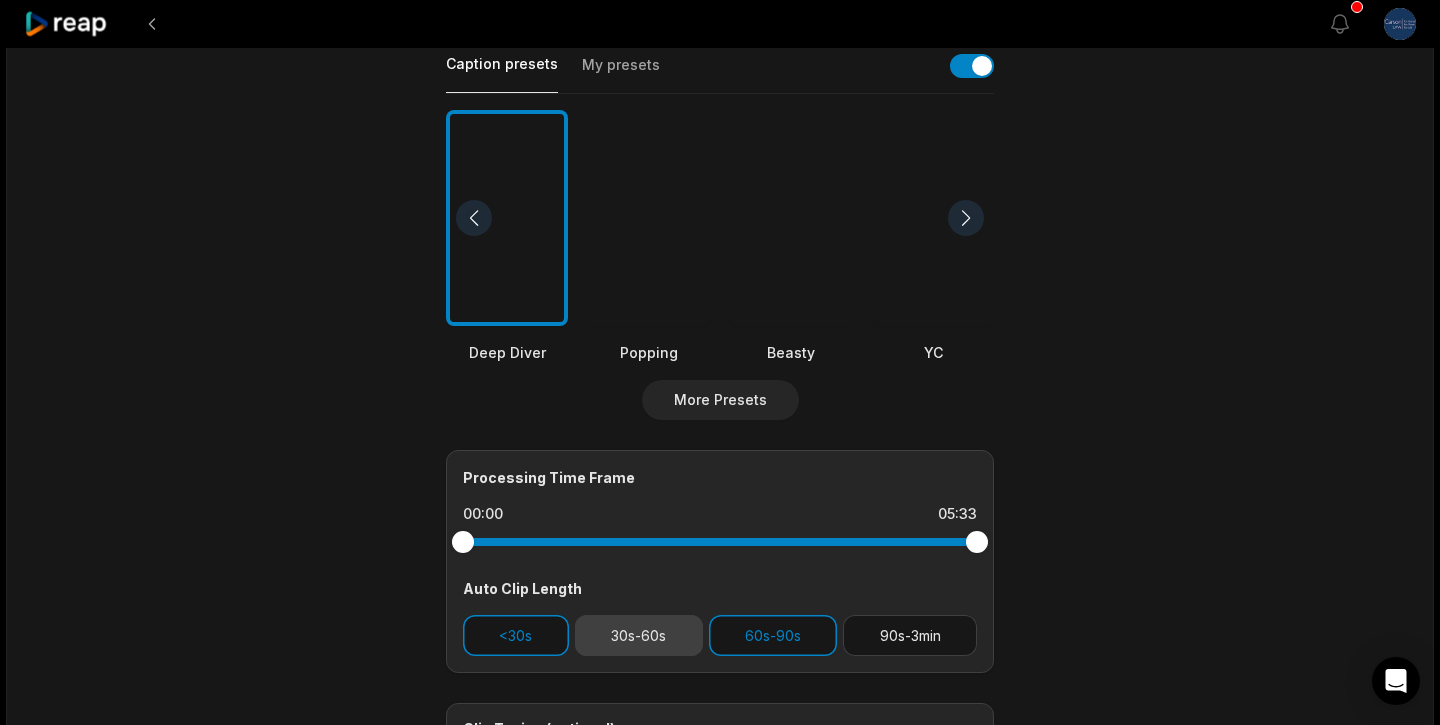 click on "30s-60s" at bounding box center (639, 635) 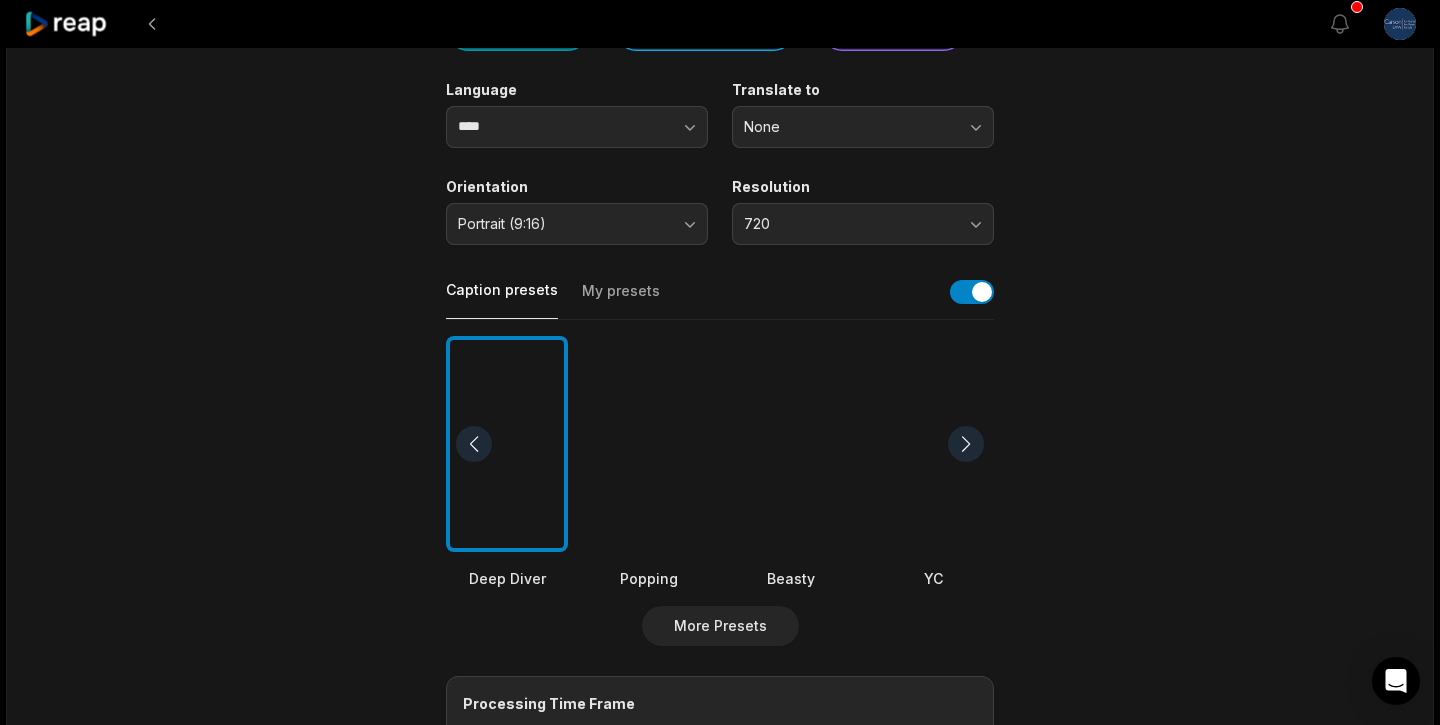 scroll, scrollTop: 183, scrollLeft: 0, axis: vertical 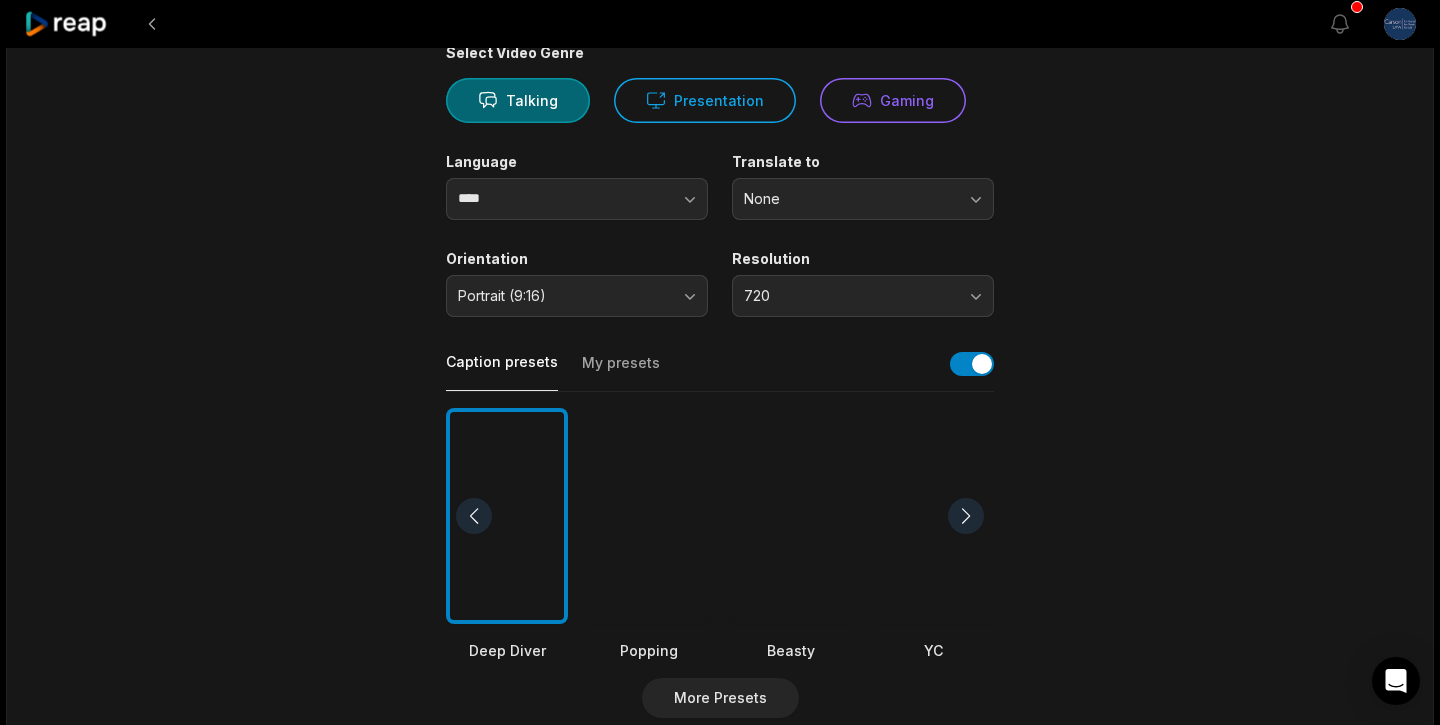 click on "My presets" at bounding box center (621, 372) 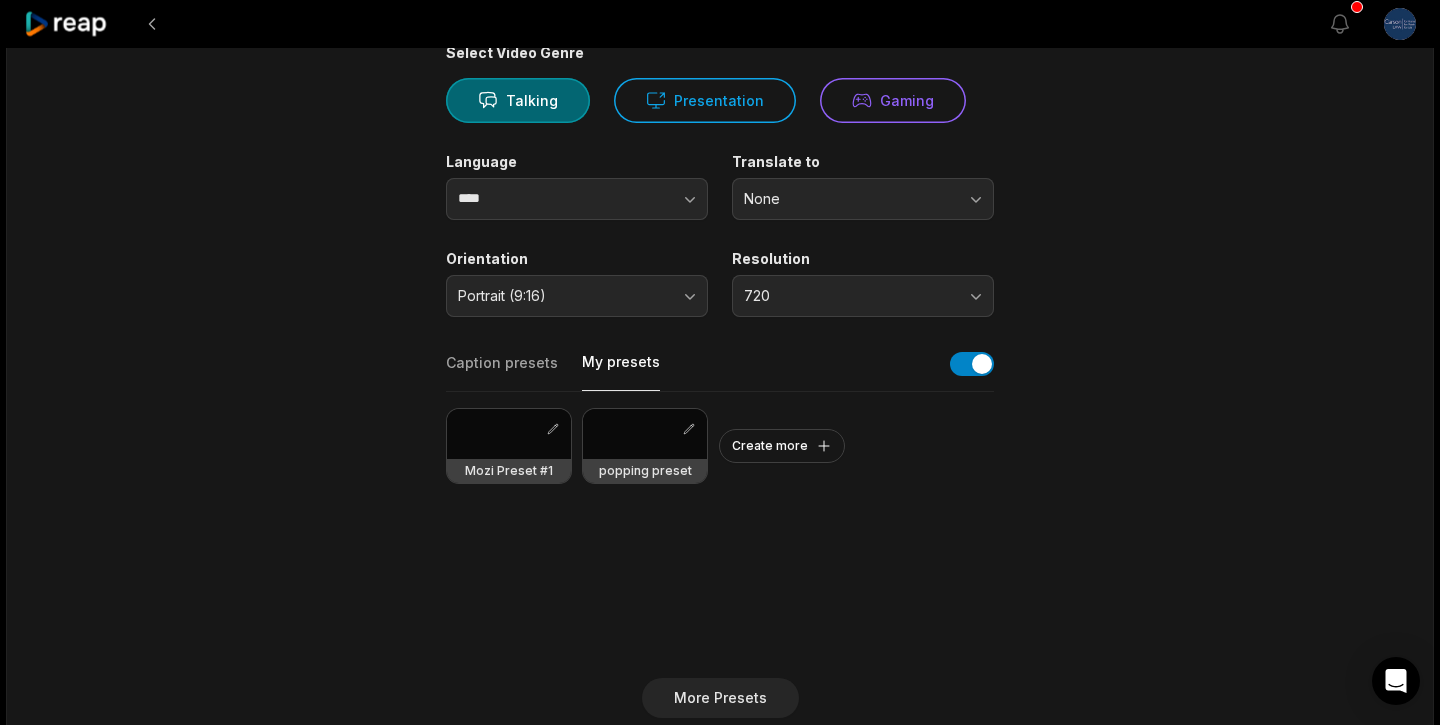 click on "Caption presets" at bounding box center (502, 372) 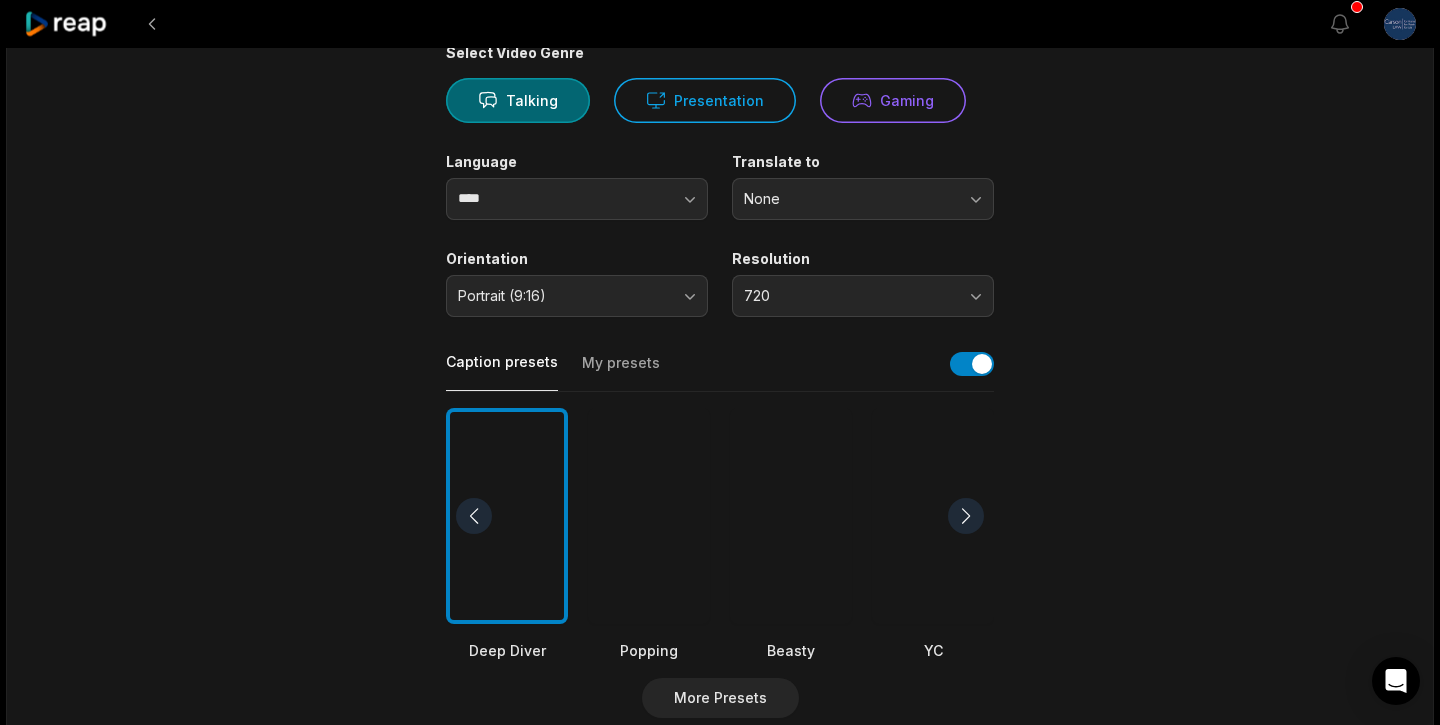 click on "My presets" at bounding box center (621, 372) 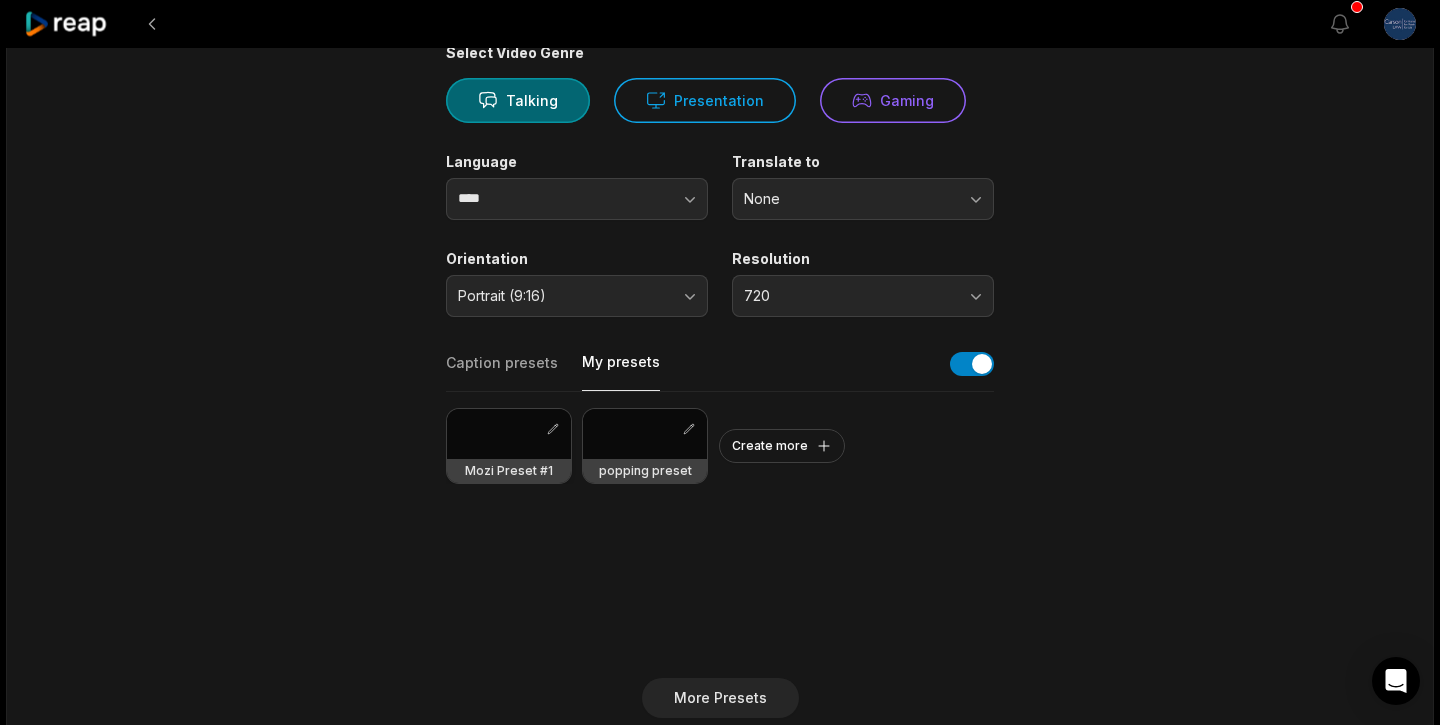 click at bounding box center (509, 434) 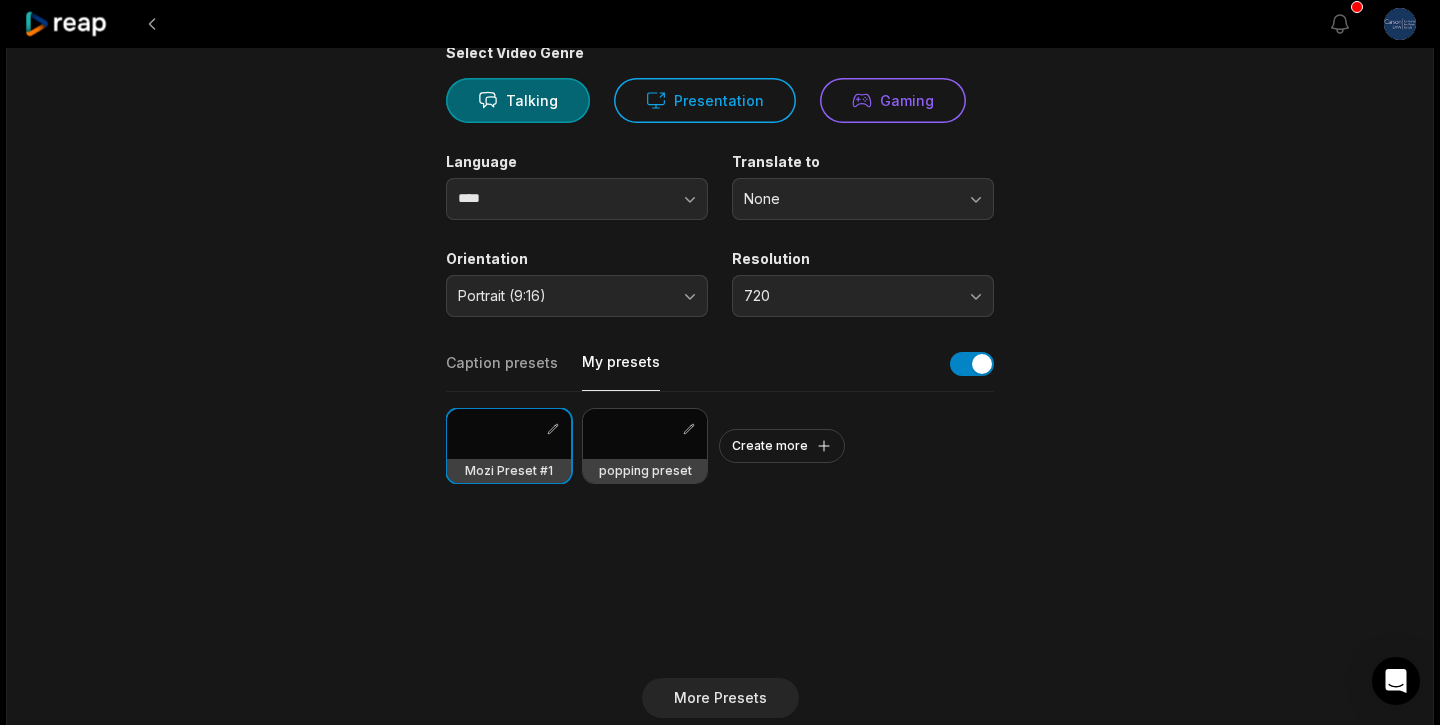 click at bounding box center [509, 434] 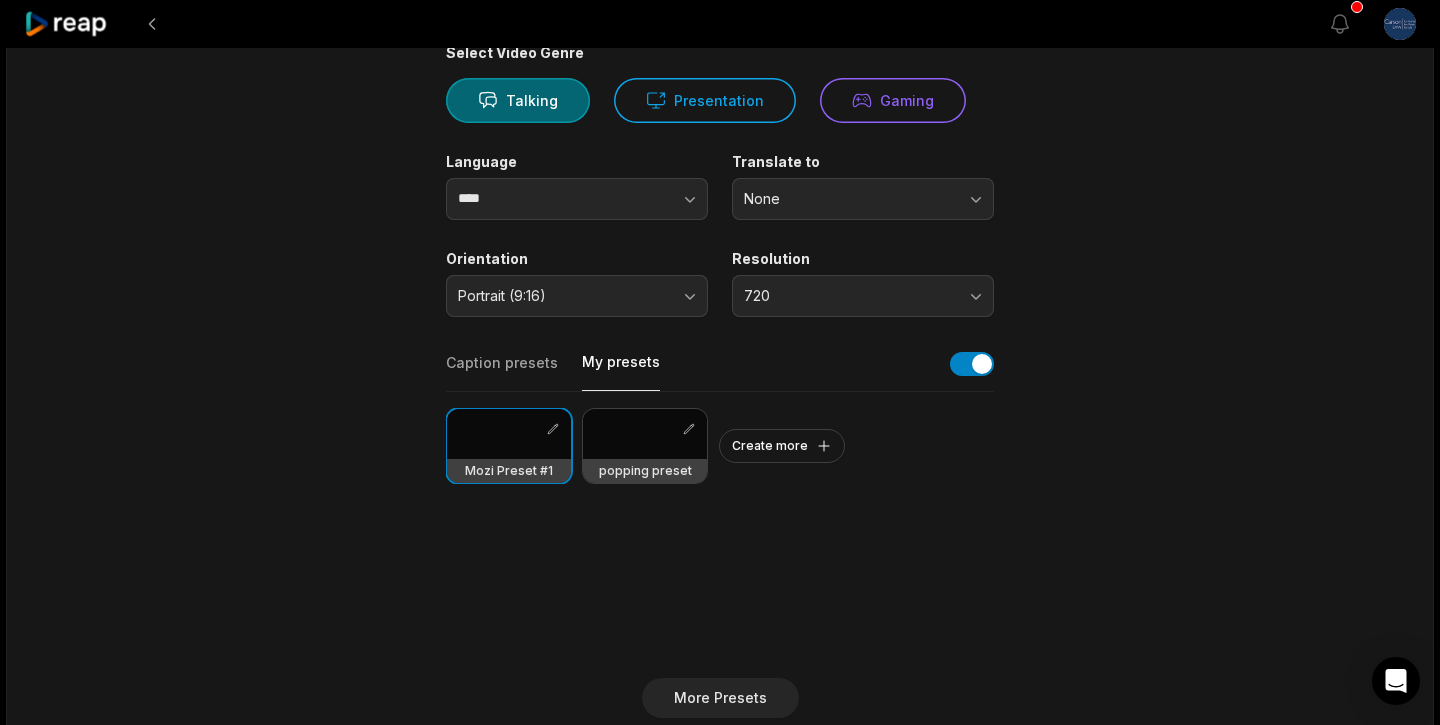 click on "Caption presets My presets" at bounding box center (720, 369) 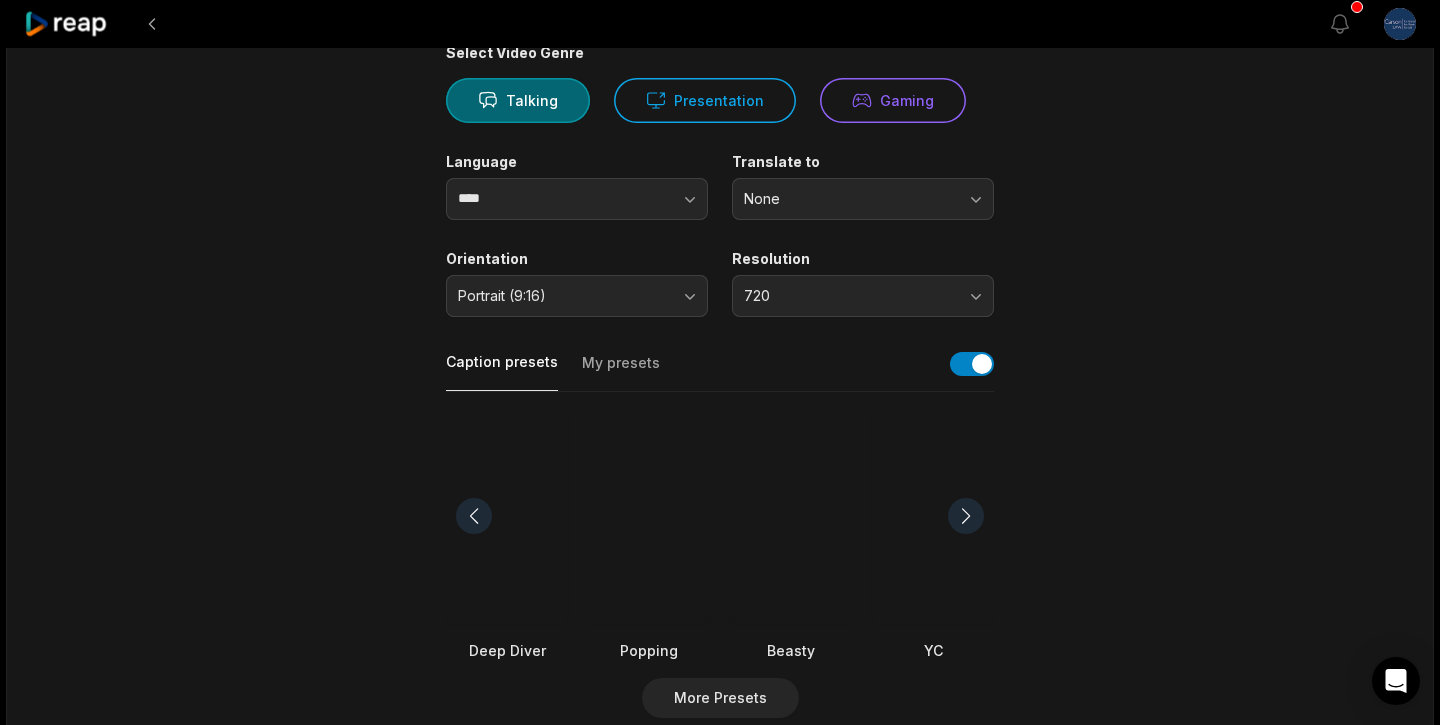 click on "My presets" at bounding box center [621, 372] 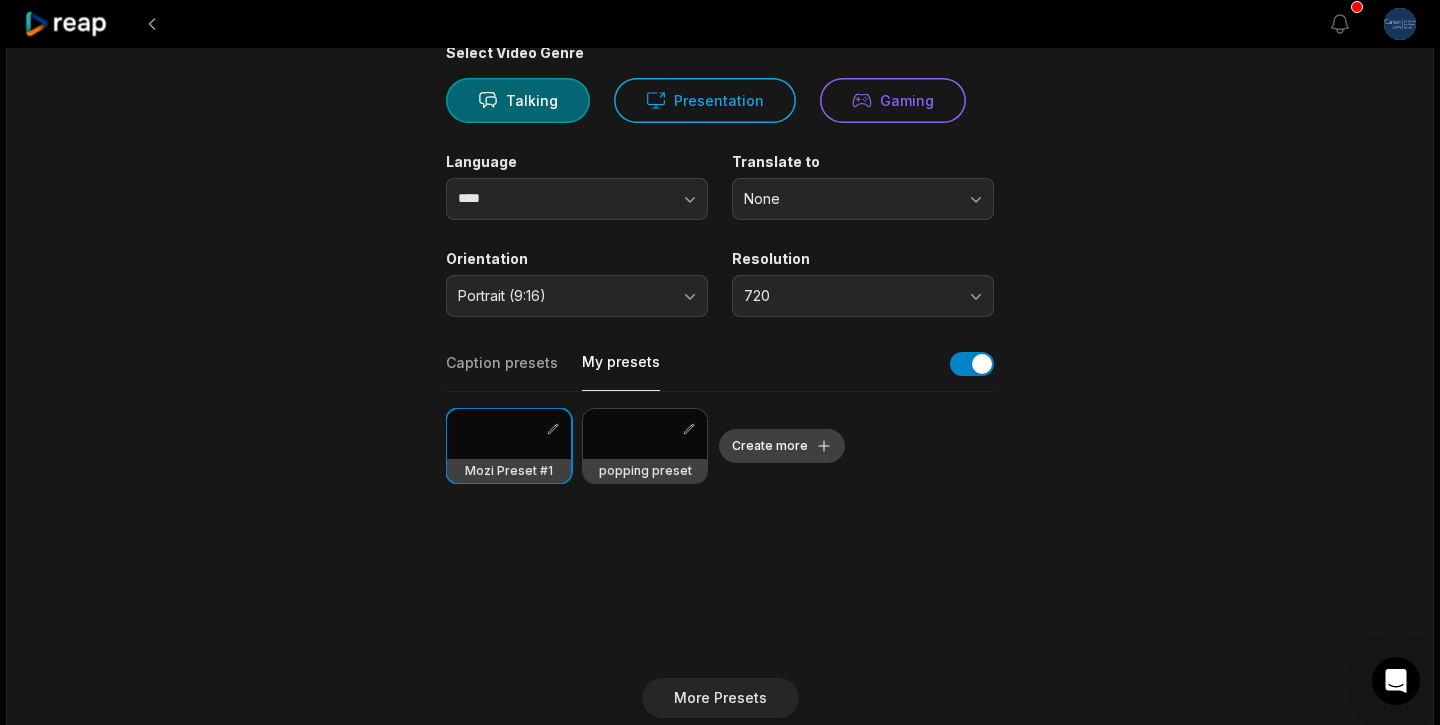 click on "Create more" at bounding box center [782, 446] 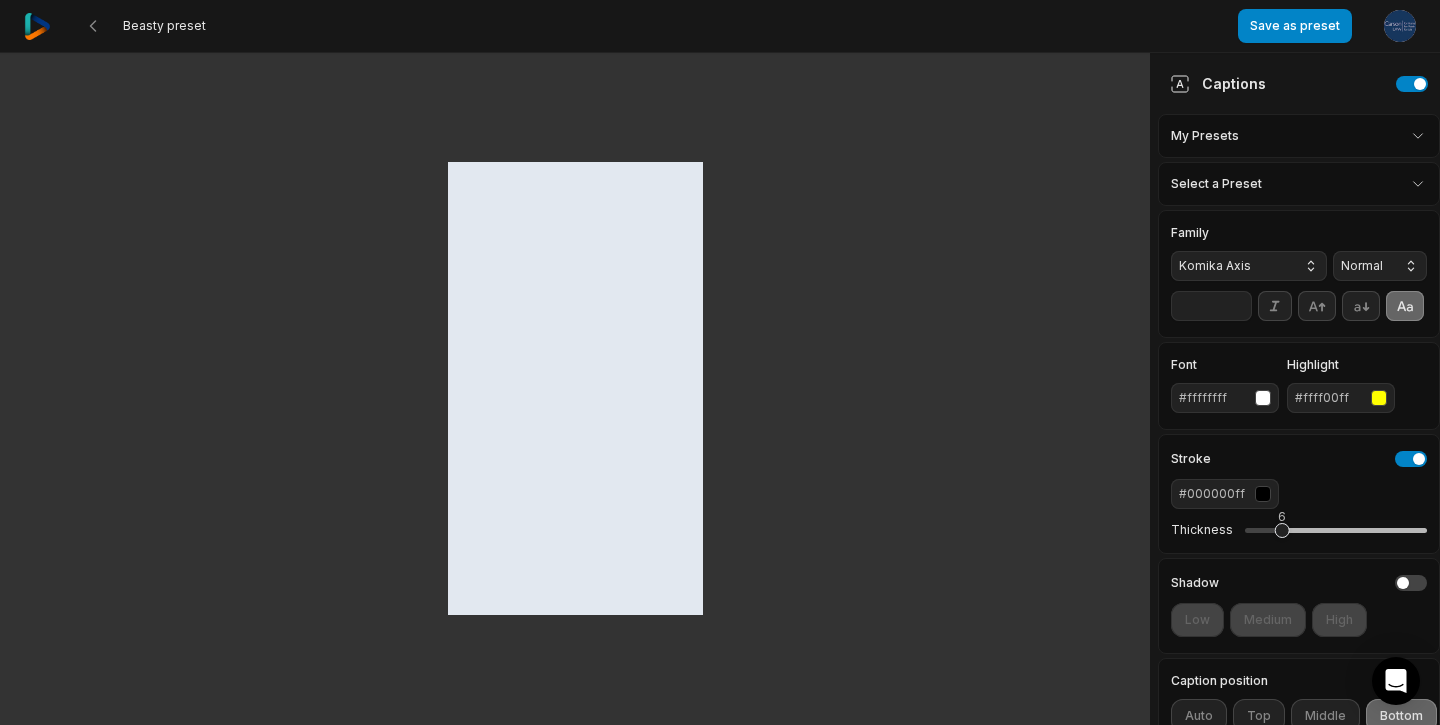 scroll, scrollTop: 0, scrollLeft: 0, axis: both 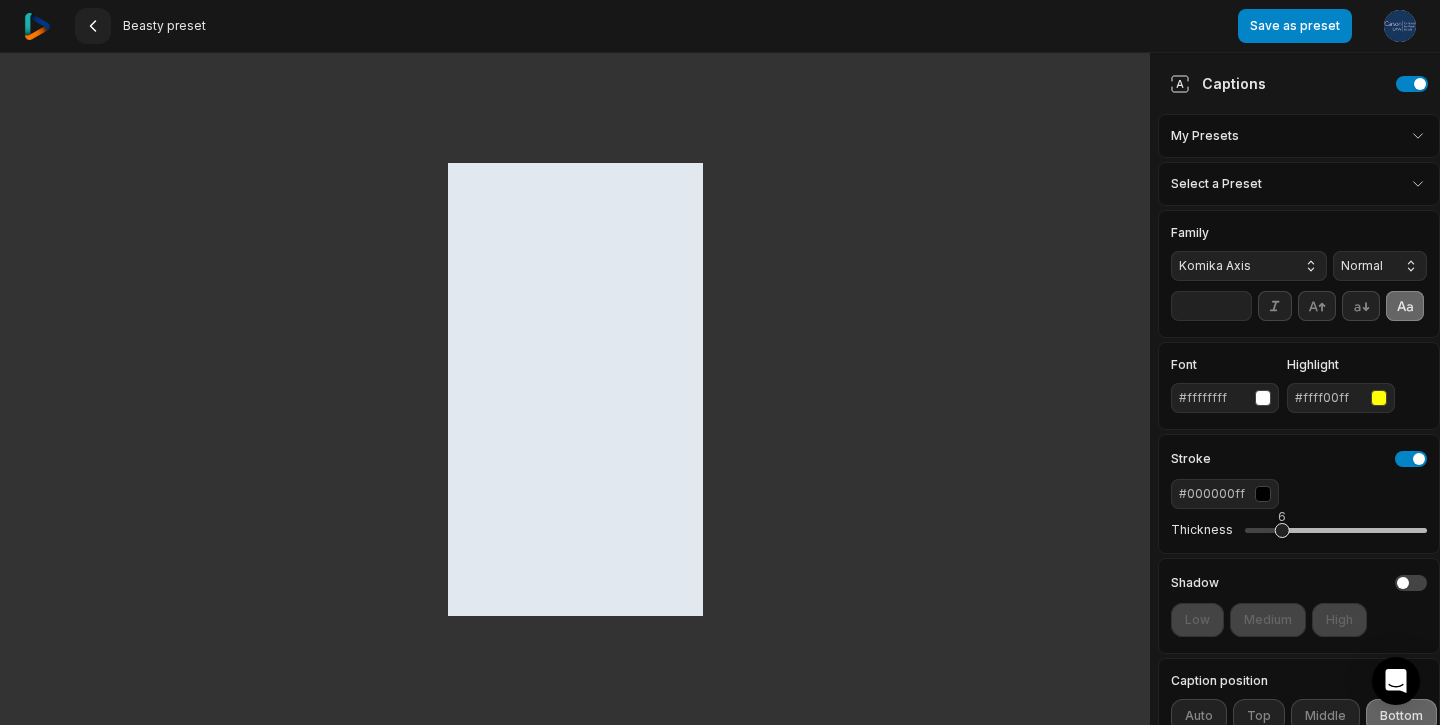 click 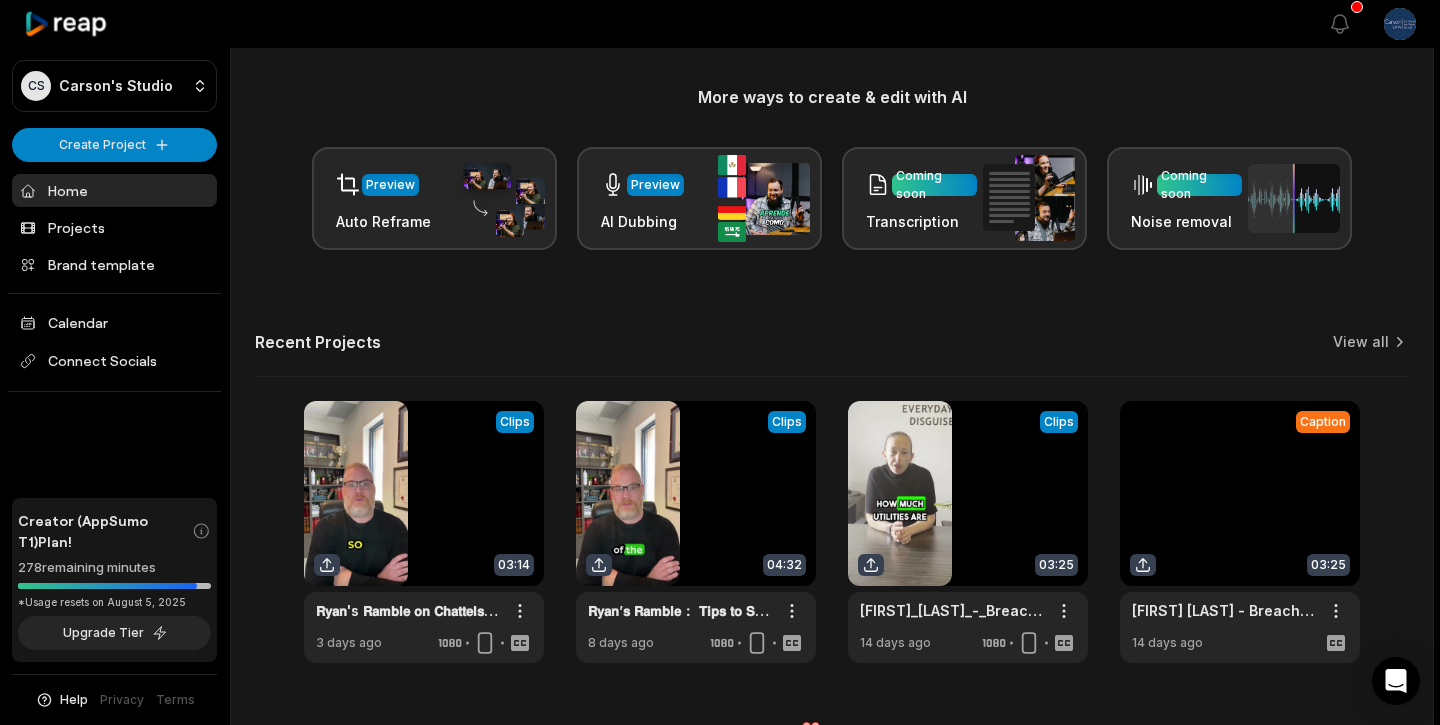 scroll, scrollTop: 273, scrollLeft: 0, axis: vertical 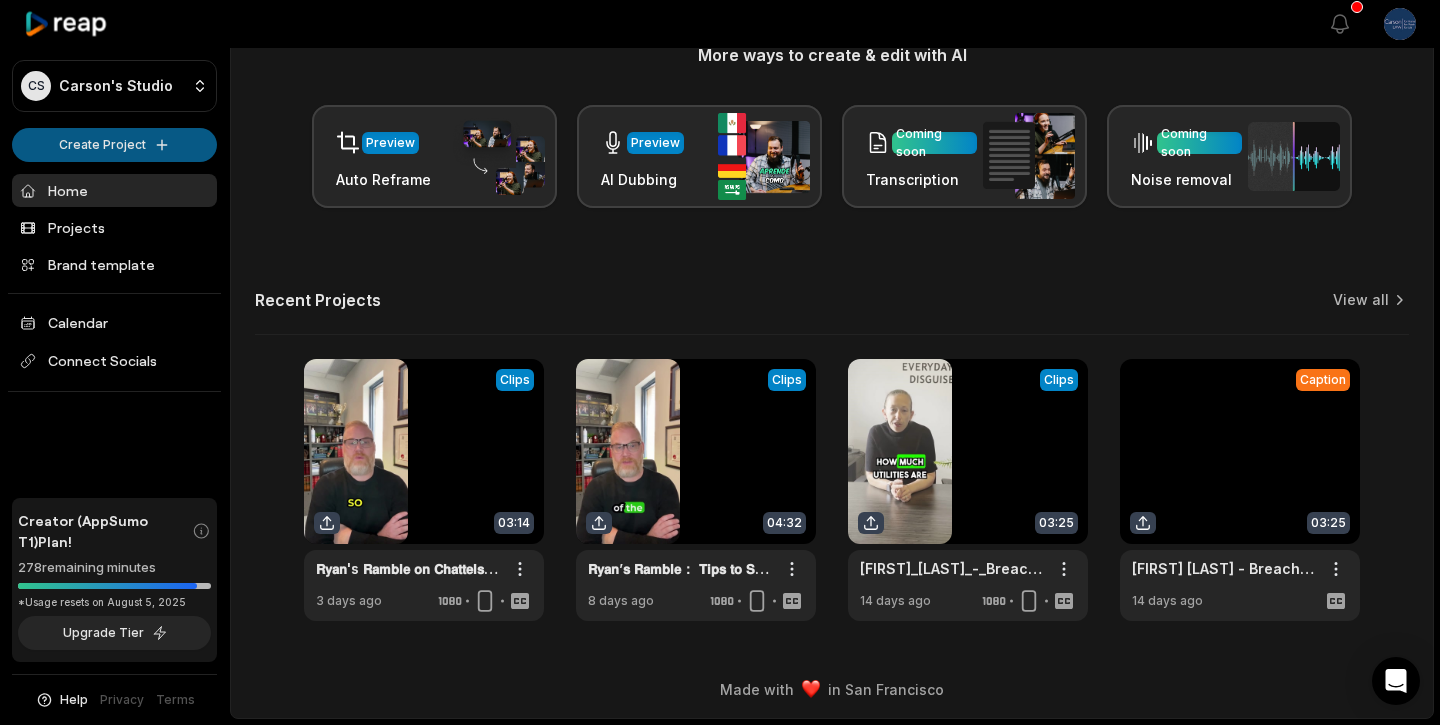 click on "CS Carson's Studio Create Project Home Projects Brand template Calendar Connect Socials Creator (AppSumo T1)  Plan! 278  remaining minutes *Usage resets on August 5, 2025 Upgrade Tier Help Privacy Terms Open sidebar View notifications Open user menu   Let's Get Started! Generate Clips From long videos generate social ready clips in one click. Add Captions Add captions to your clips, reels, stories with less effort in no time. Edit Videos Coming soon Forget hours of editing, let AI do the work for you in few minutes. More ways to create & edit with AI Preview Auto Reframe Preview AI Dubbing Coming soon Transcription Coming soon Noise removal Recent Projects View all View Clips Clips 03:14 𝗥𝘆𝗮𝗻'𝘀 𝗥𝗮𝗺𝗯𝗹𝗲 𝗼𝗻 𝗖𝗵𝗮𝘁𝘁𝗲𝗹𝘀 𝘃𝘀.  Open options 3 days ago View Clips Clips 04:32 𝗥𝘆𝗮𝗻’𝘀 𝗥𝗮𝗺𝗯𝗹𝗲： 𝗧𝗶𝗽𝘀 𝘁𝗼 𝗦𝗮𝘃𝗲 𝗼 Open options 8 days ago View Clips Clips 03:25 Open options 14 days ago Caption" at bounding box center [720, 89] 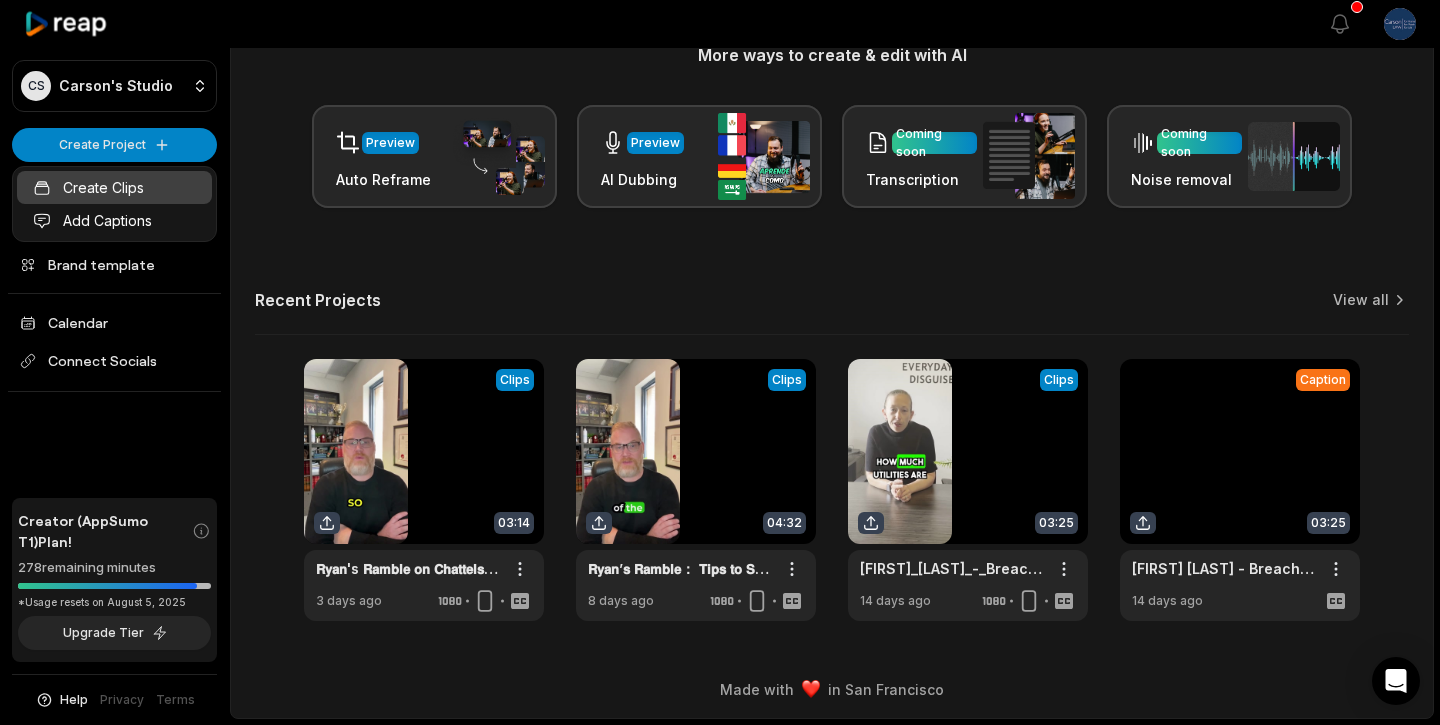 click on "Create Clips" at bounding box center [114, 187] 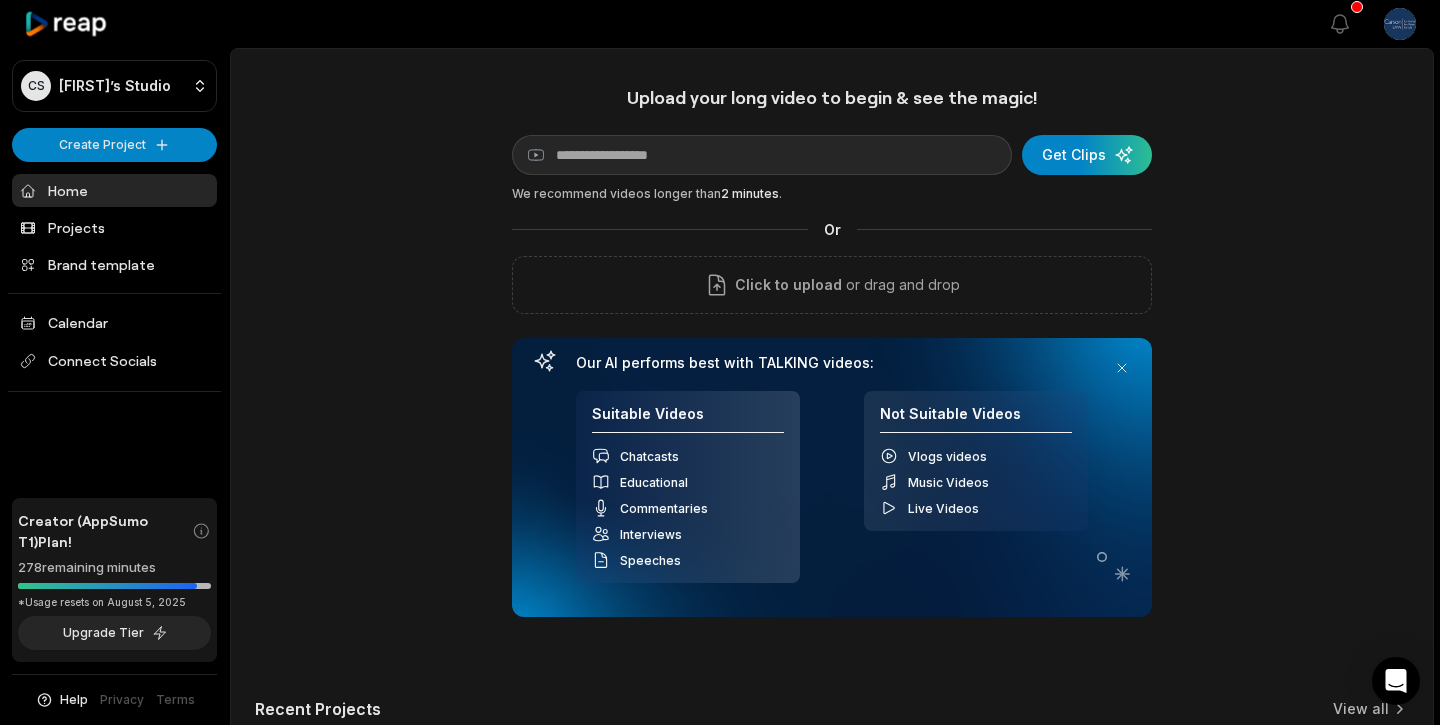 scroll, scrollTop: 0, scrollLeft: 0, axis: both 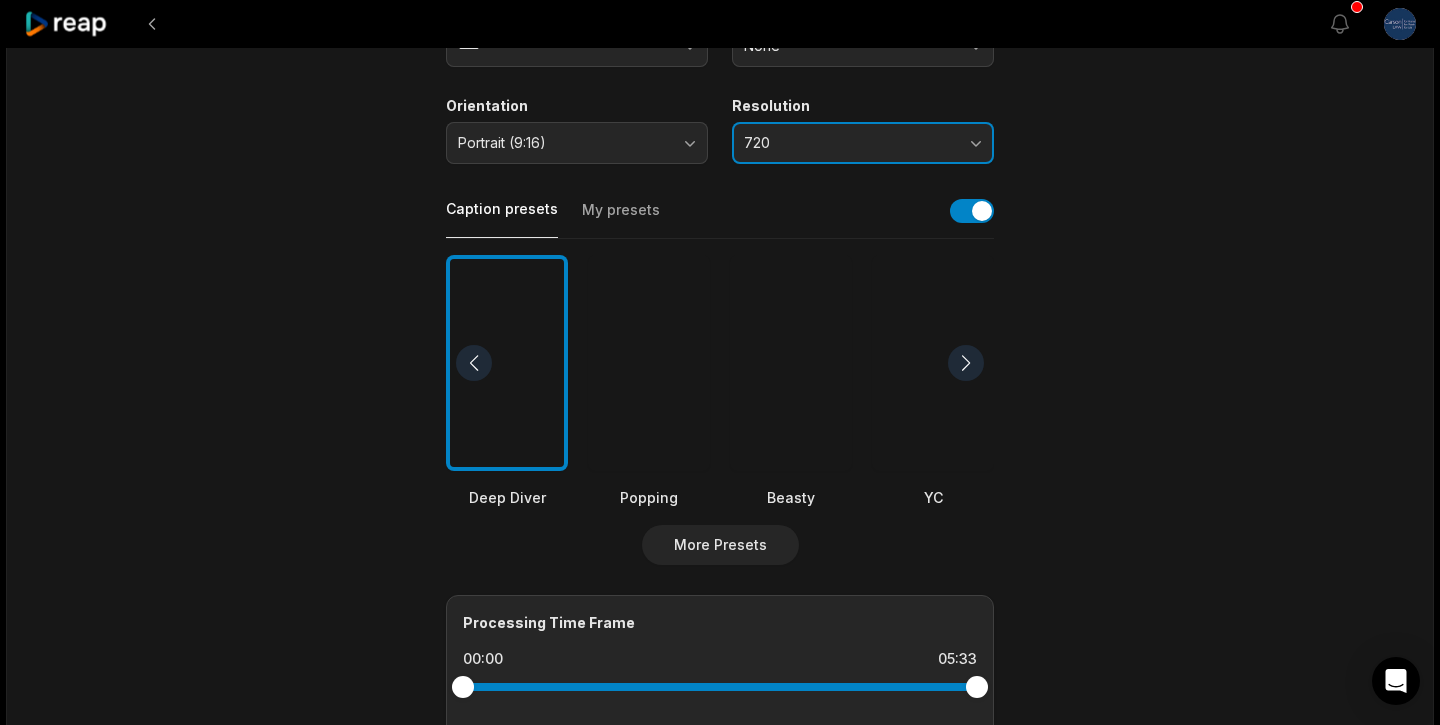 click on "720" at bounding box center (849, 143) 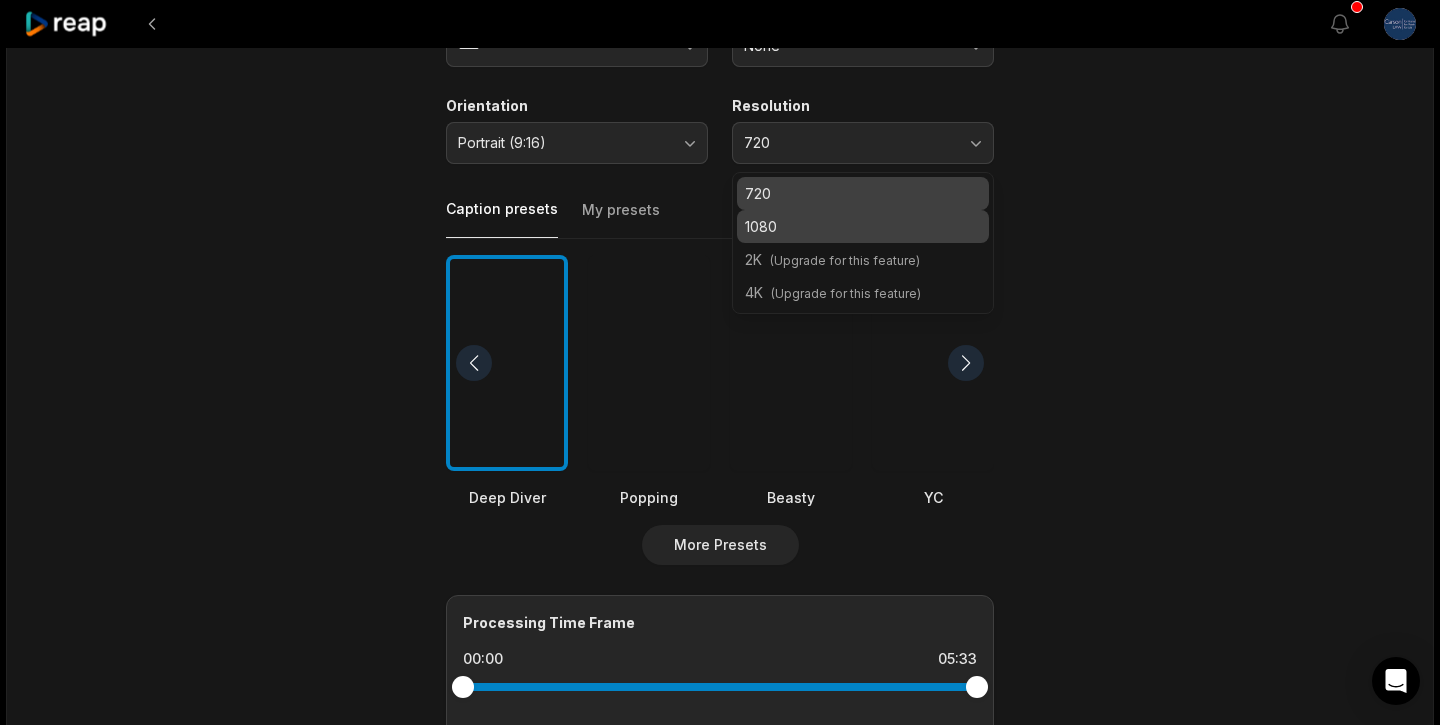 click on "1080" at bounding box center (863, 226) 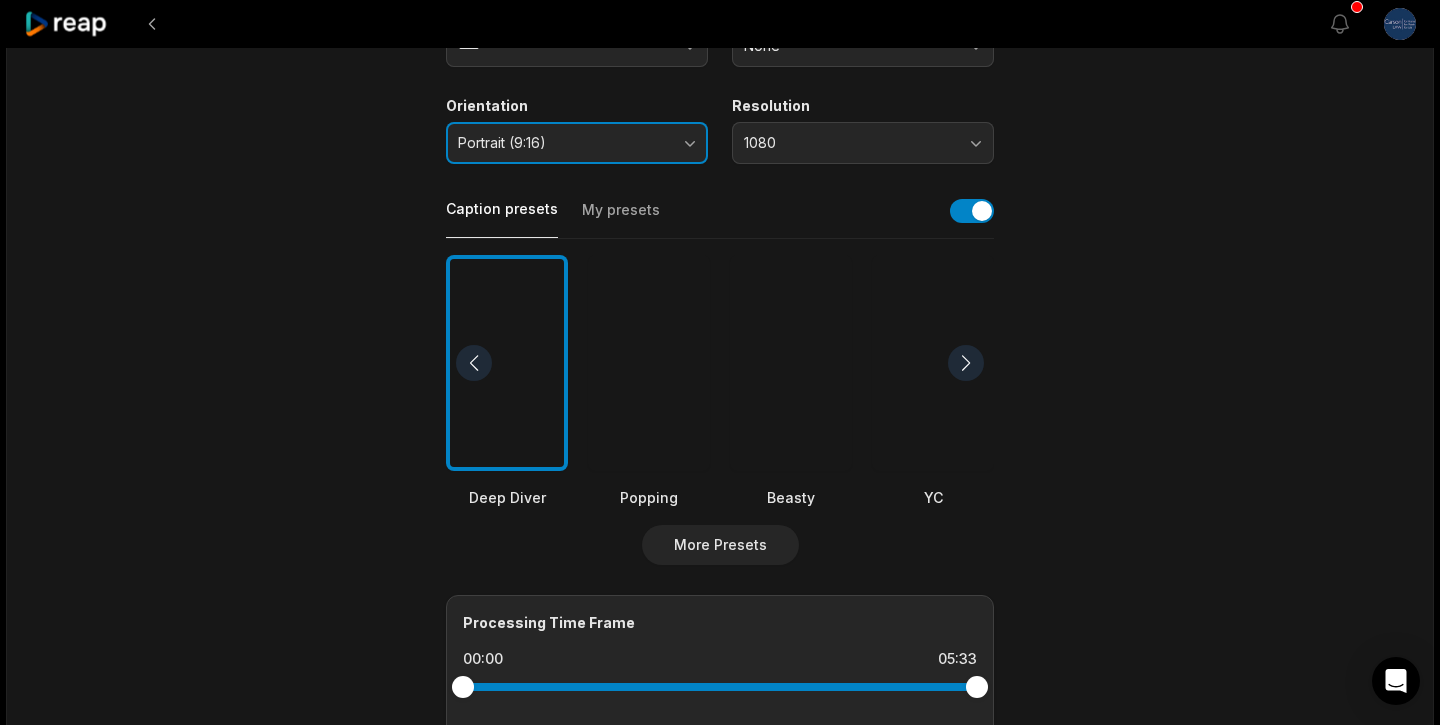 click on "Portrait (9:16)" at bounding box center [577, 143] 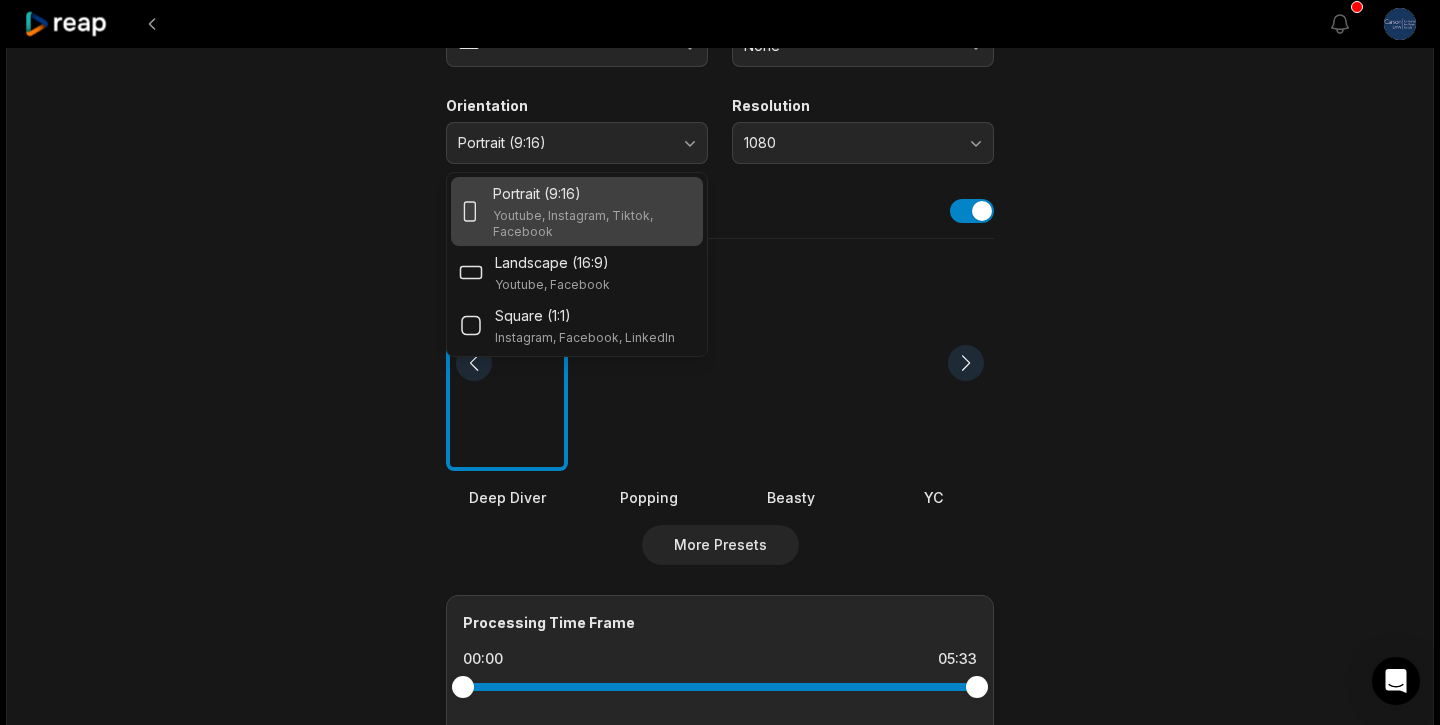 click on "Youtube, Instagram, Tiktok, Facebook" at bounding box center [594, 224] 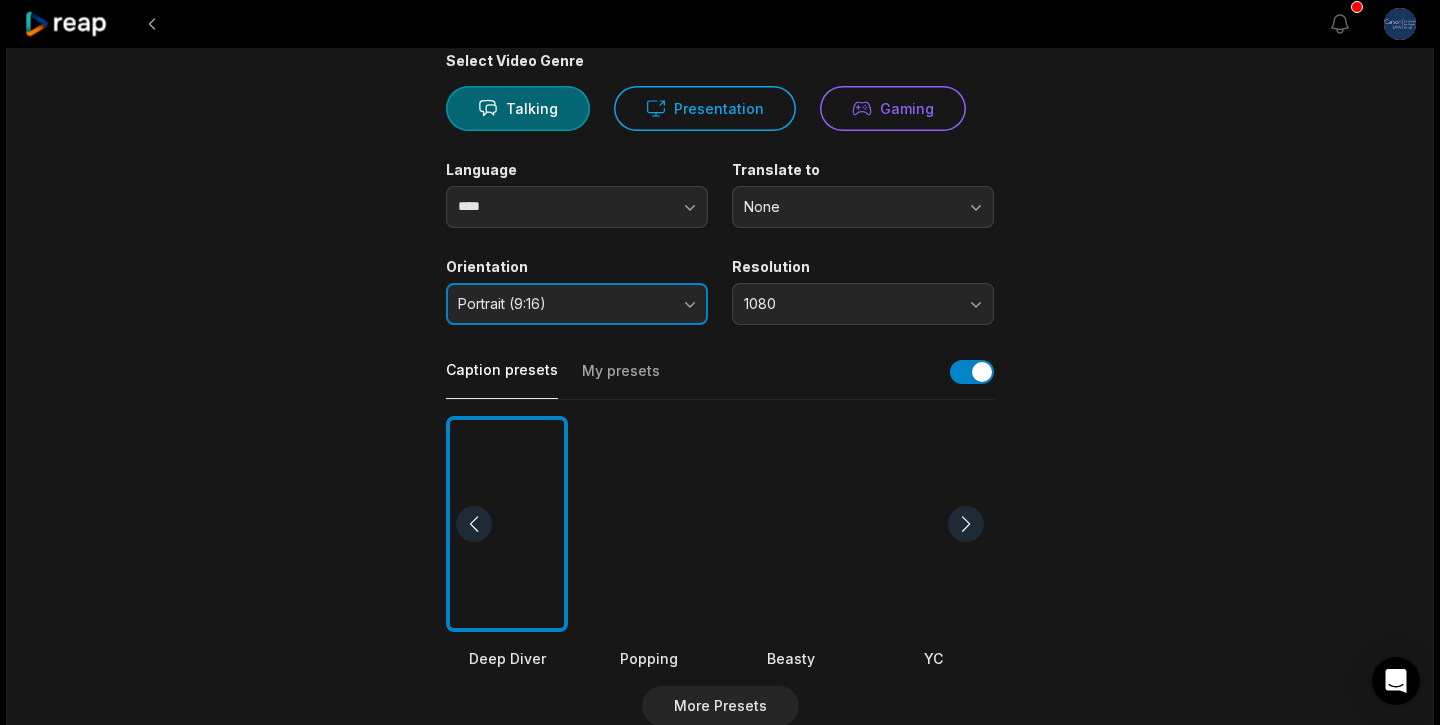 scroll, scrollTop: 151, scrollLeft: 0, axis: vertical 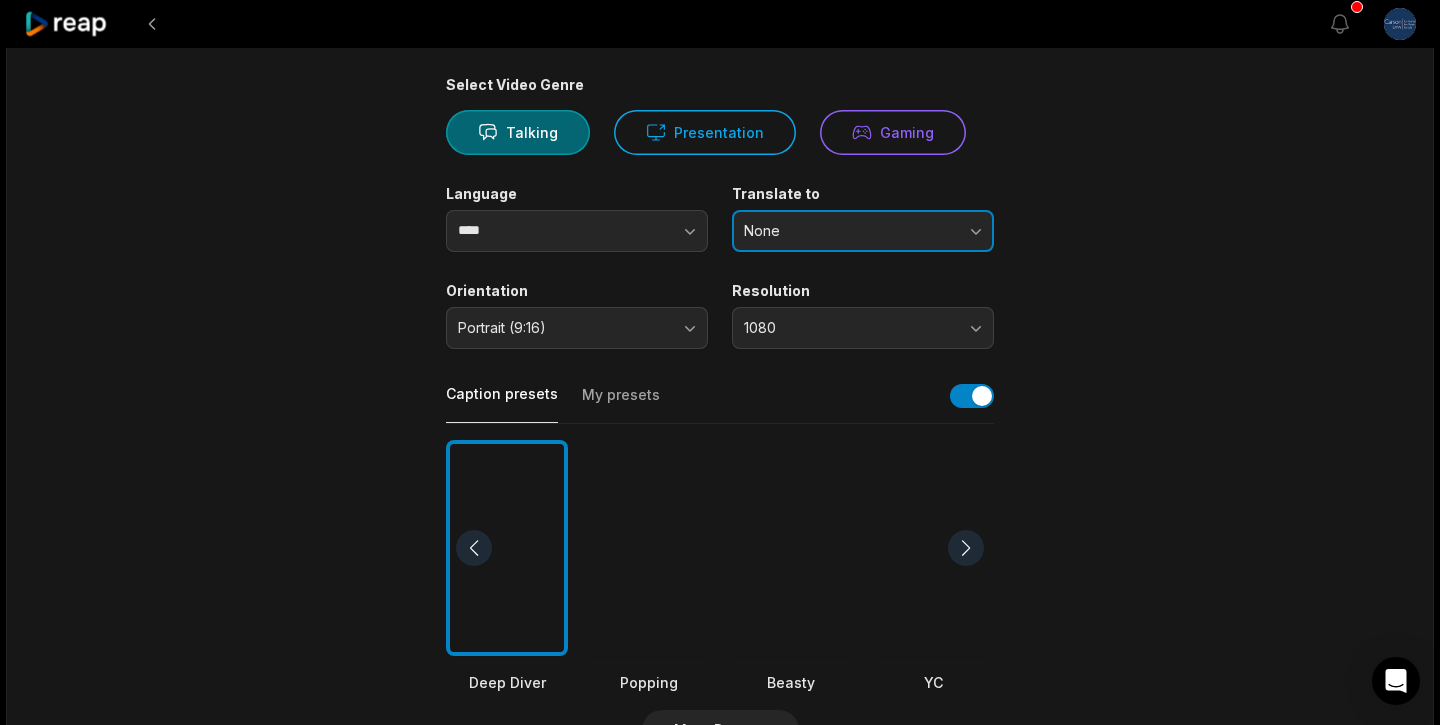 click on "None" at bounding box center [863, 231] 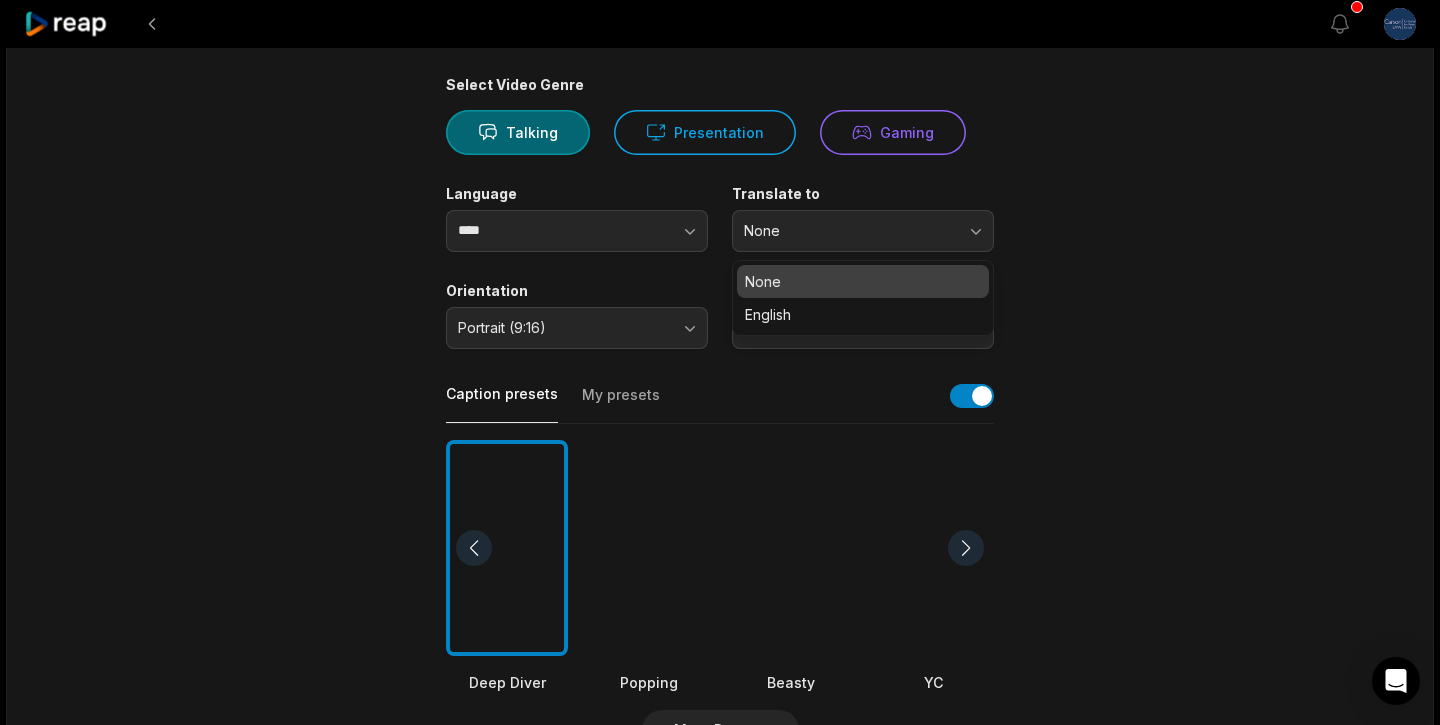click on "05:33 [FIRST]’s Ramble_ Asset vs. Share Sales - Tips for Selling Your Business.mp4 Get Clips Select Video Genre Talking Presentation Gaming Language **** Translate to None None English Orientation Portrait (9:16) Resolution 1080 Caption presets My presets Deep Diver Popping Beasty YC Playdate Pet Zen More Presets Processing Time Frame 00:00 05:33 Auto Clip Length <30s 30s-60s 60s-90s 90s-3min Clip Topics (optional) Add specific topics that you want AI to clip from the video." at bounding box center [720, 542] 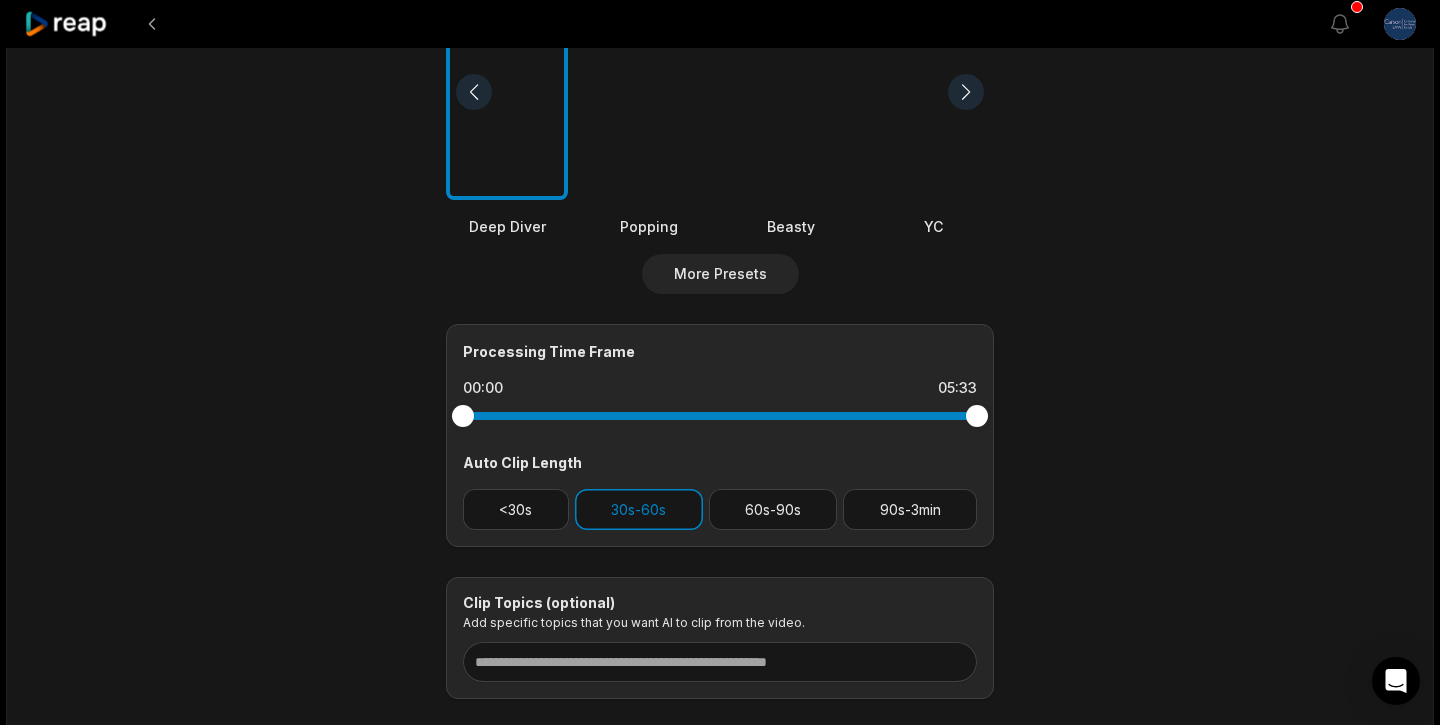 scroll, scrollTop: 685, scrollLeft: 0, axis: vertical 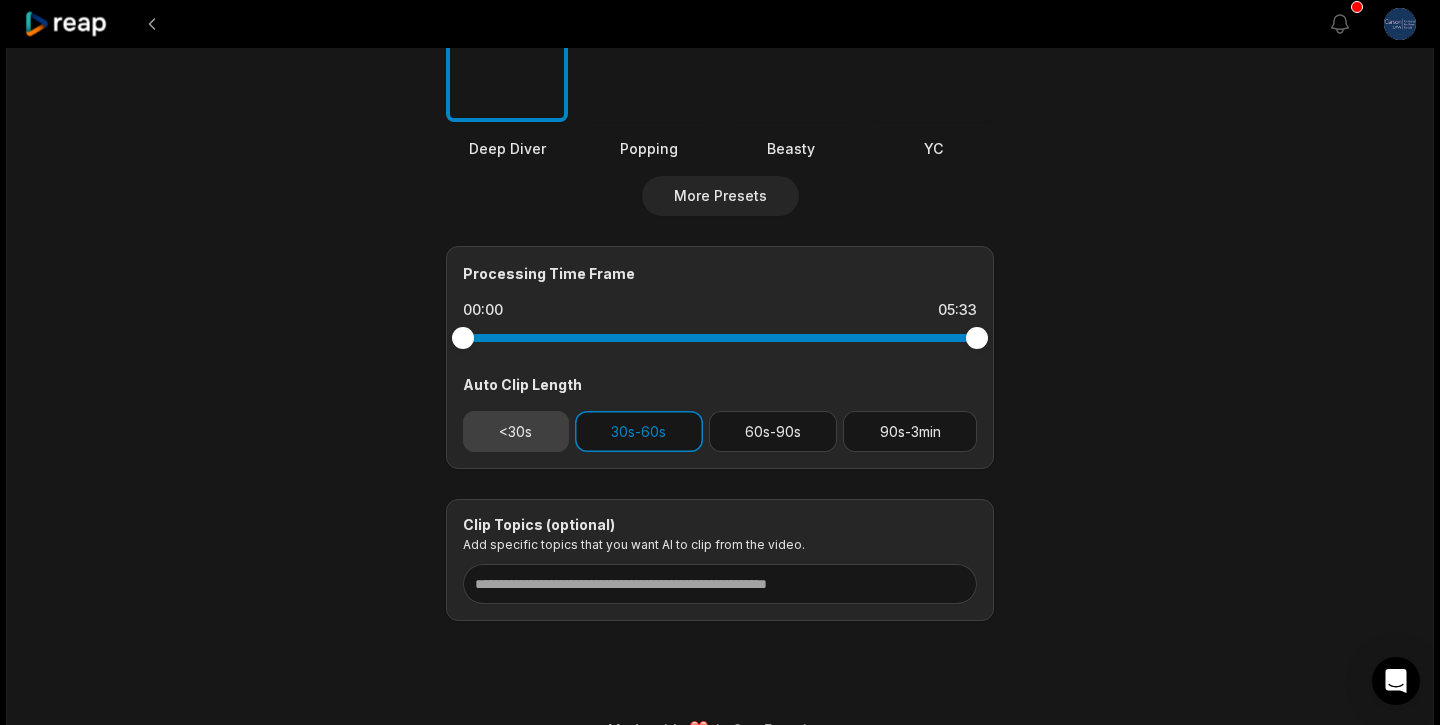 click on "<30s" at bounding box center (516, 431) 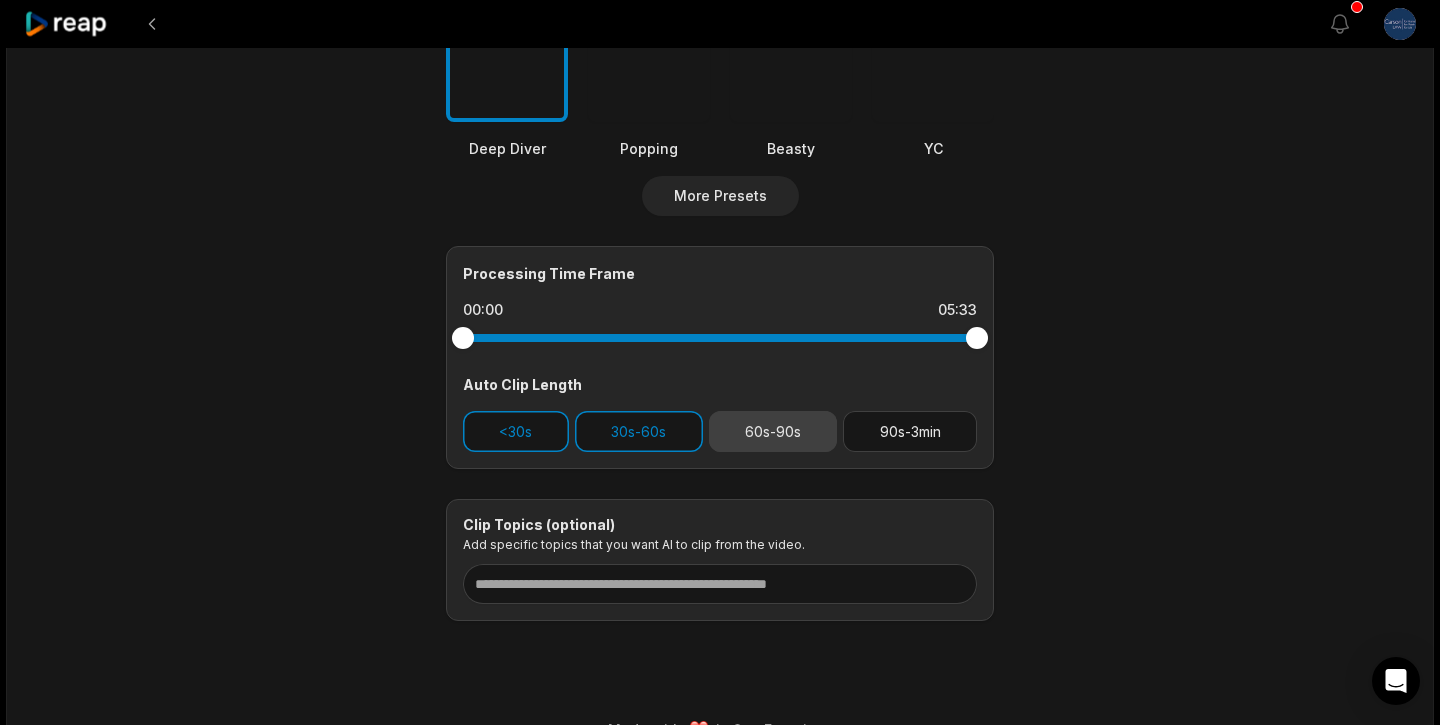 click on "60s-90s" at bounding box center [773, 431] 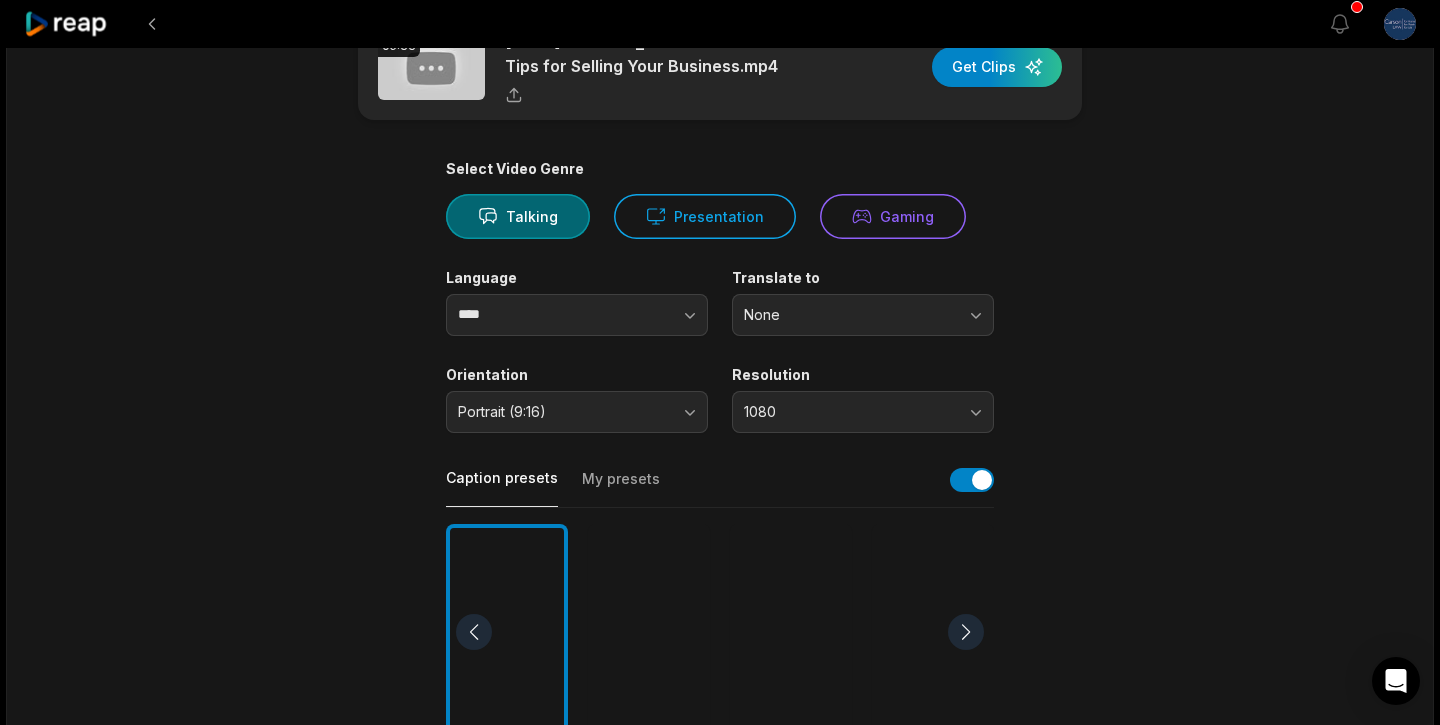 scroll, scrollTop: 114, scrollLeft: 0, axis: vertical 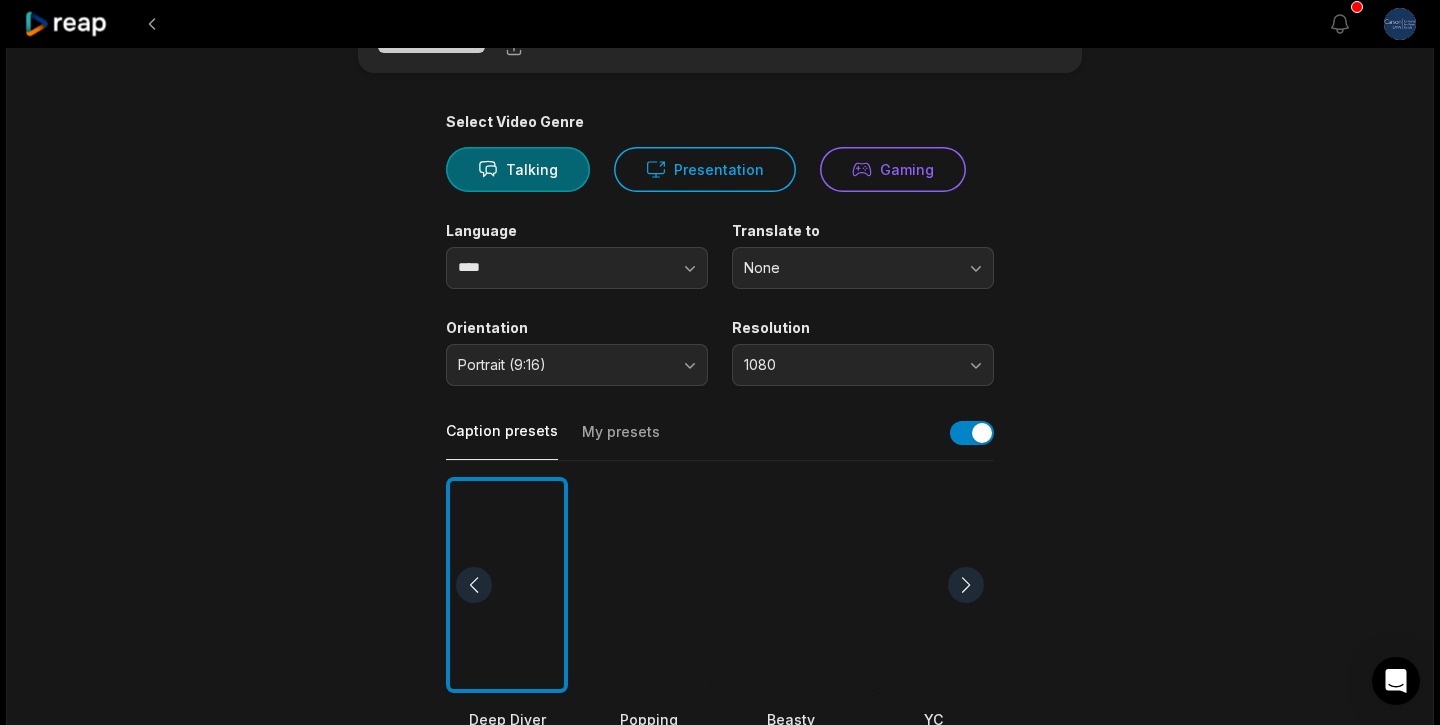 click on "My presets" at bounding box center (621, 441) 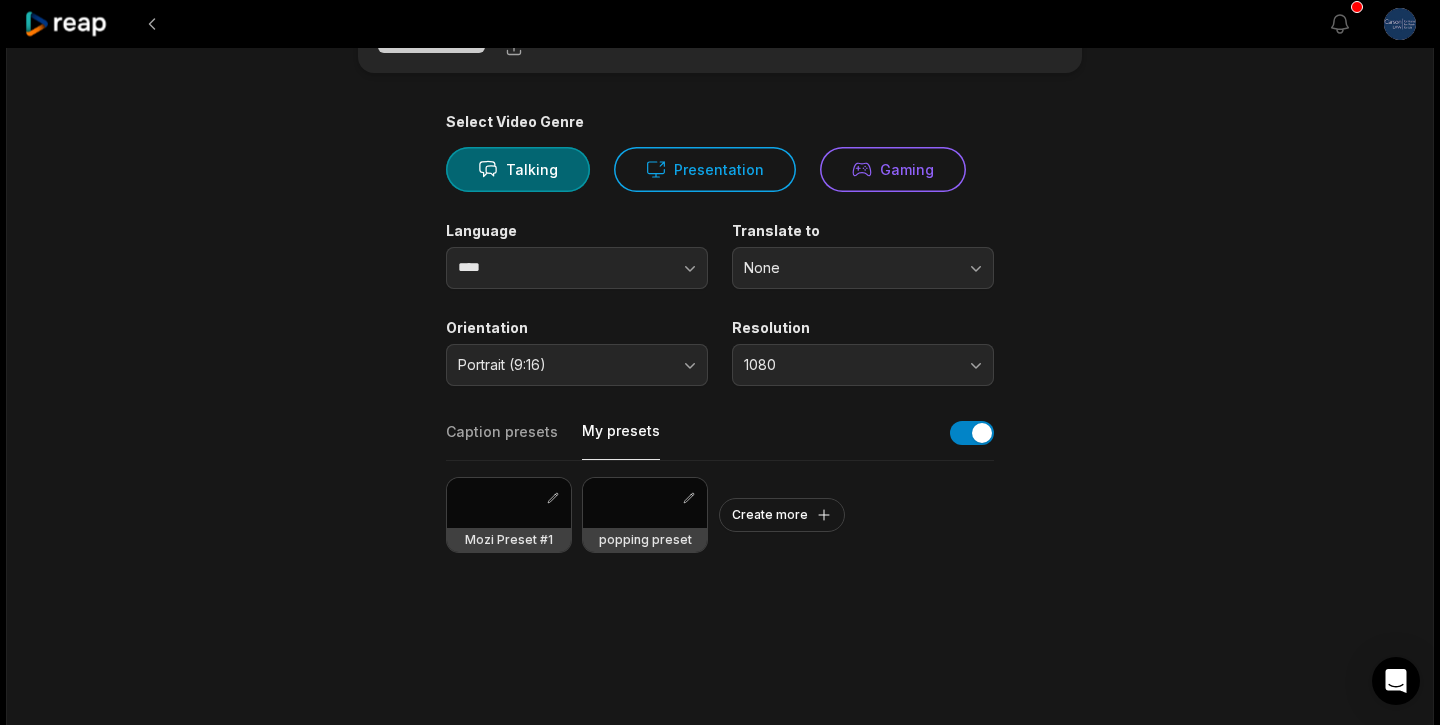 click on "Caption presets" at bounding box center (502, 441) 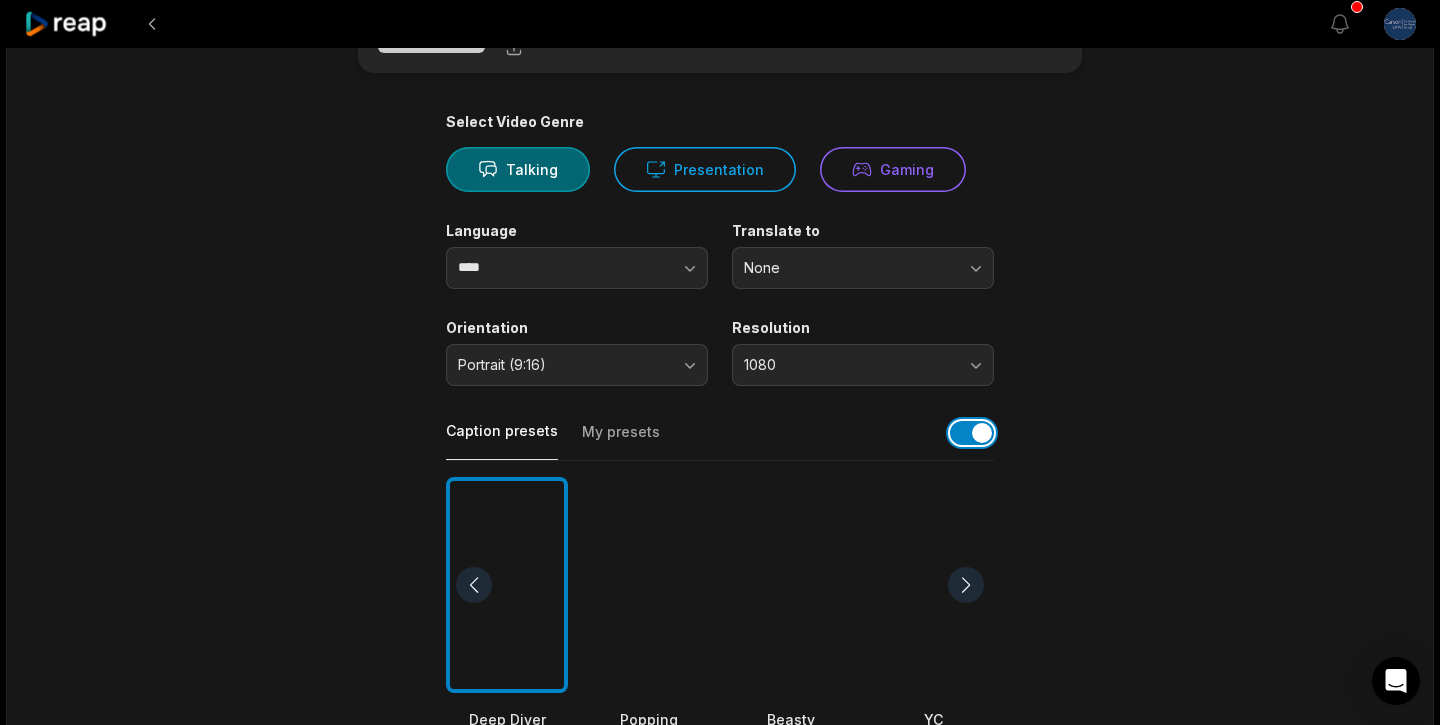 click at bounding box center [972, 433] 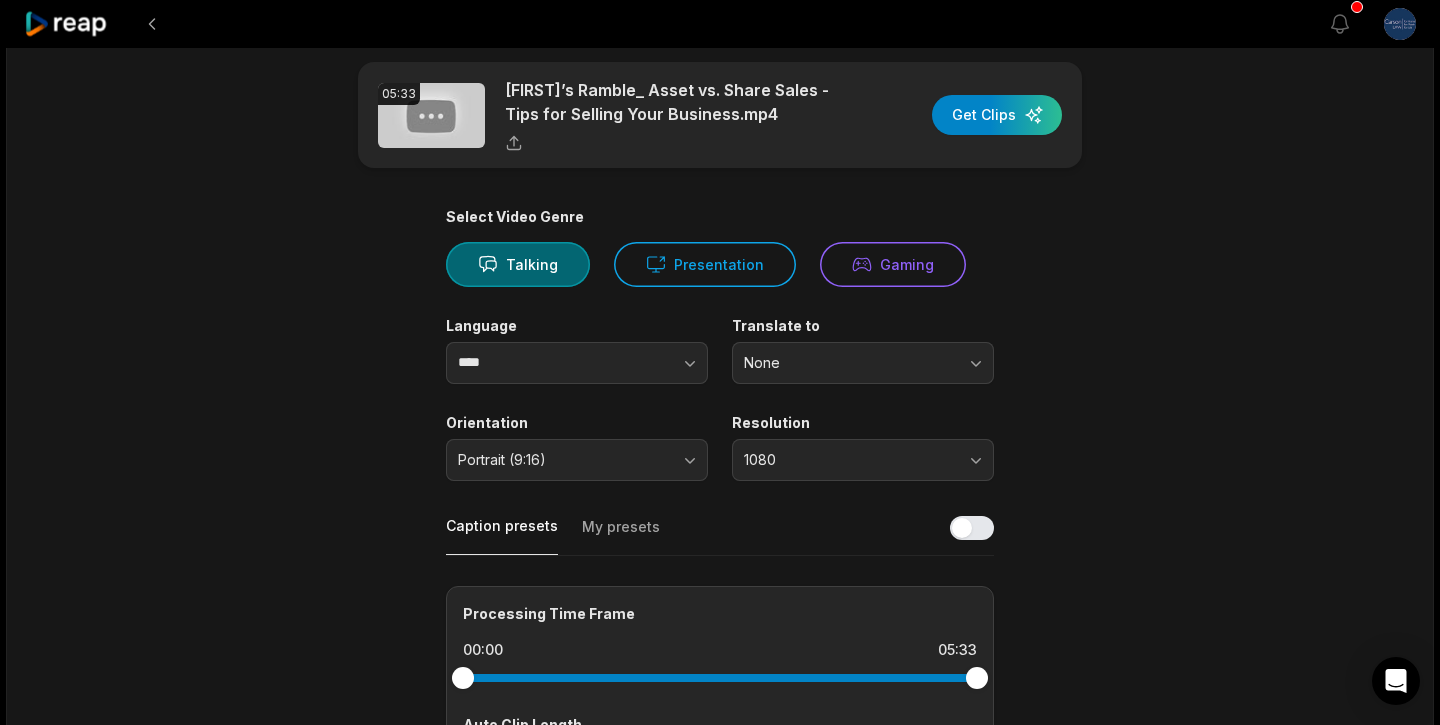 scroll, scrollTop: 0, scrollLeft: 0, axis: both 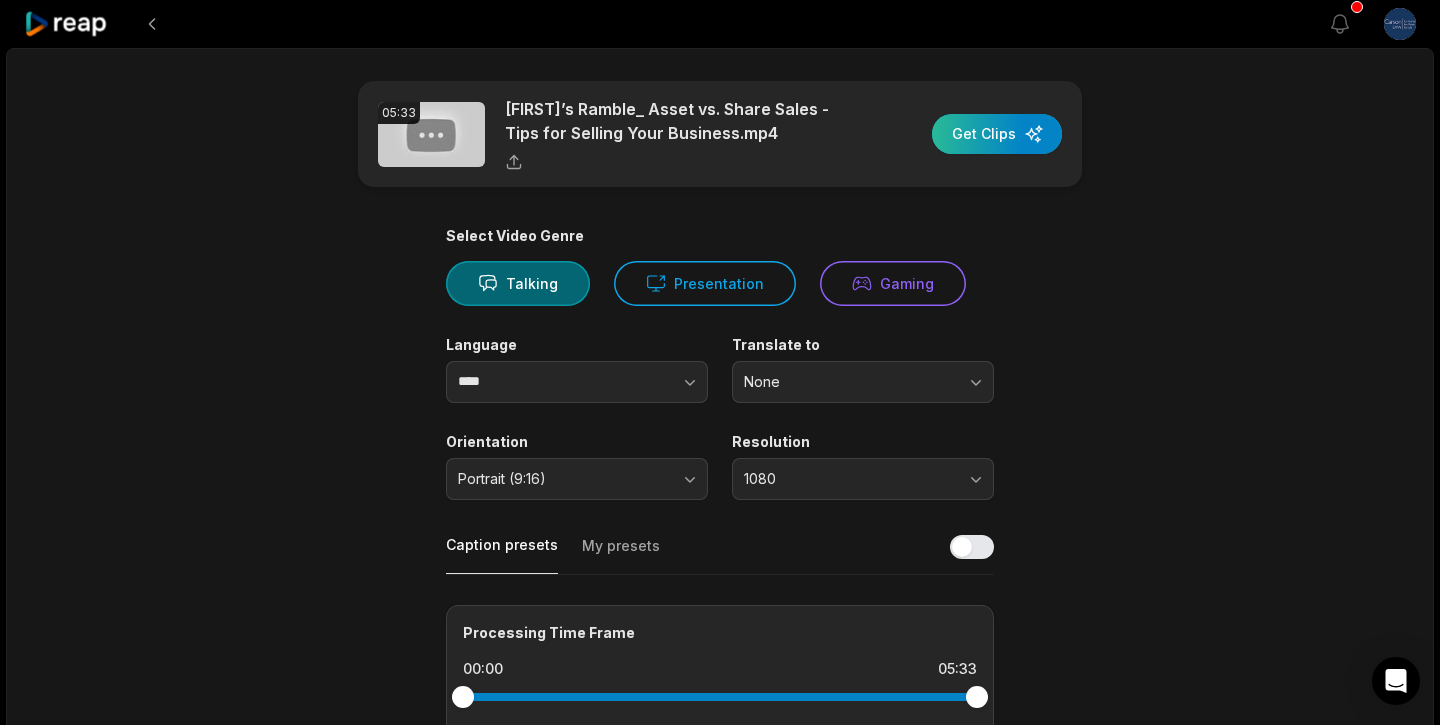 click at bounding box center [997, 134] 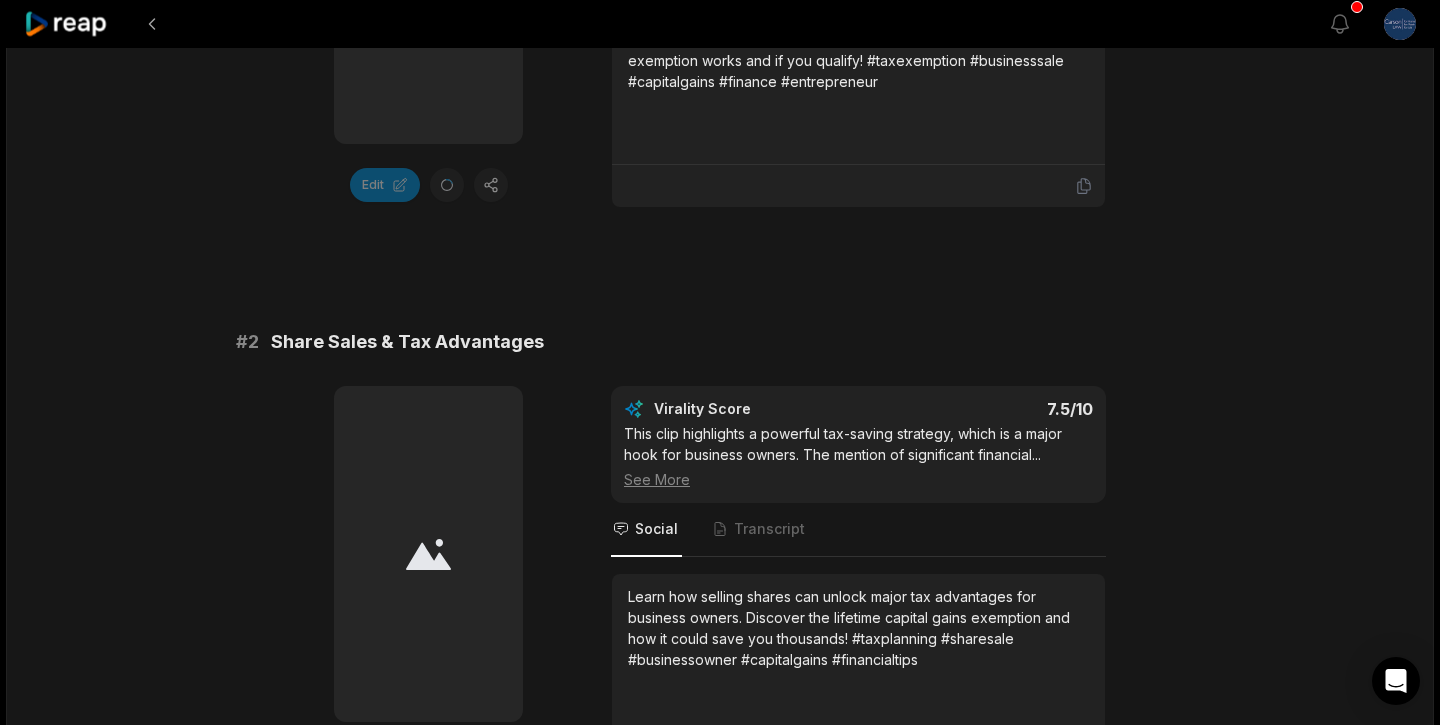 scroll, scrollTop: 0, scrollLeft: 0, axis: both 